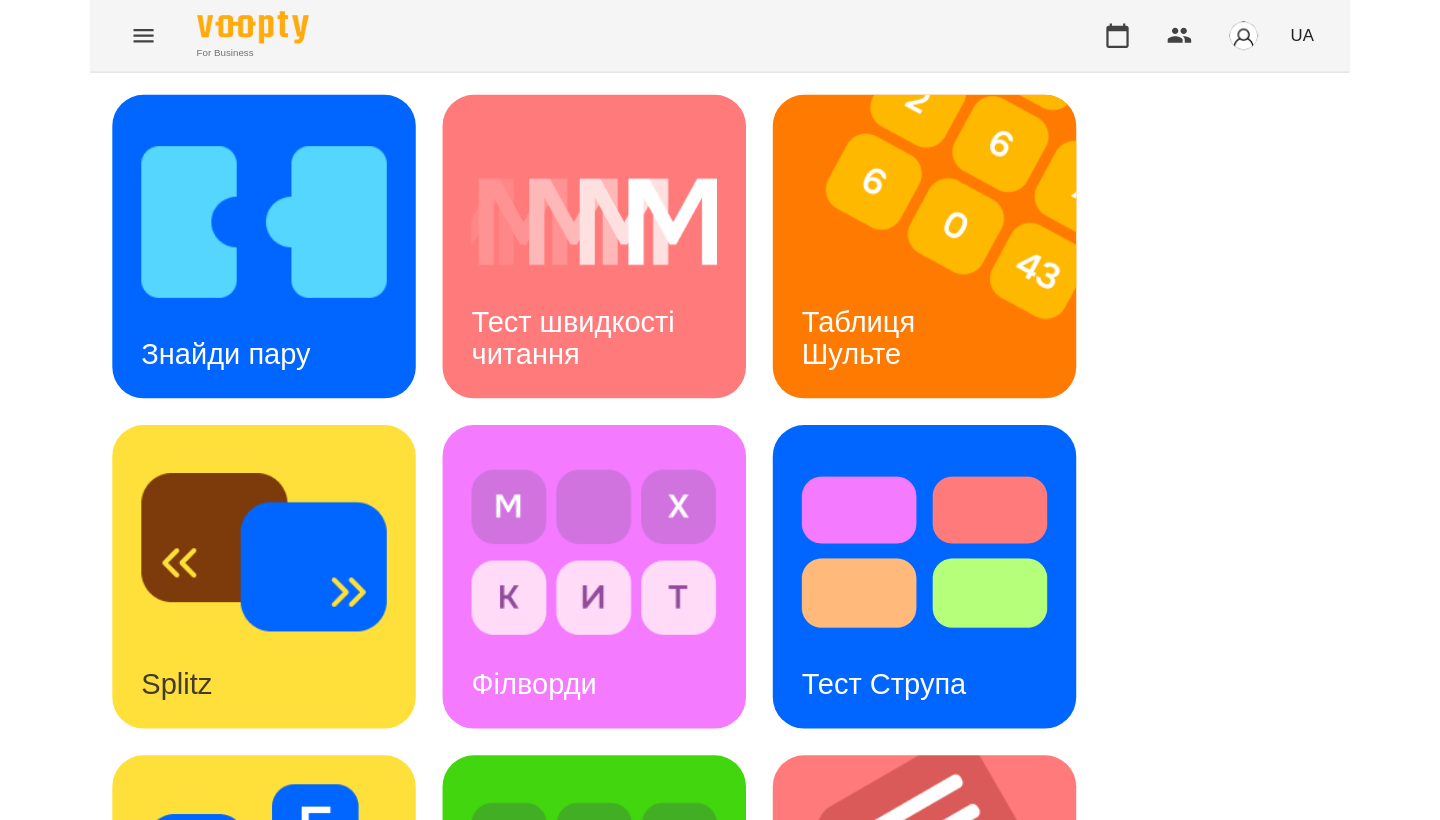 scroll, scrollTop: 0, scrollLeft: 0, axis: both 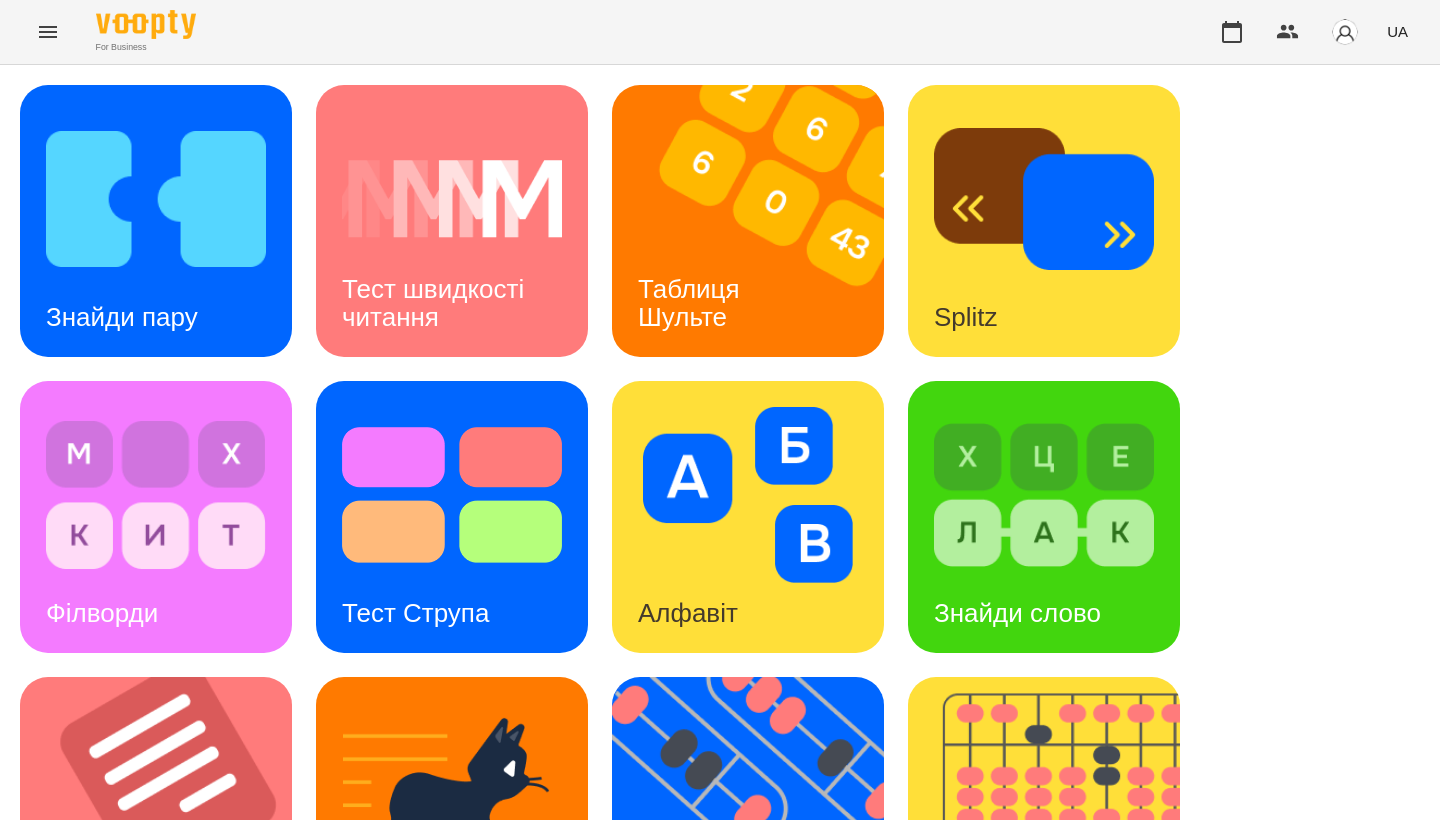 click on "Знайди пару Тест швидкості читання Таблиця
Шульте Splitz Філворди Тест Струпа Алфавіт Знайди слово Тексти Кіберкішка Флешкарти Абакус Знайди
Кіберкішку Мнемотехніка Ментальний
рахунок Стовпці Ділення множення" at bounding box center (720, 813) 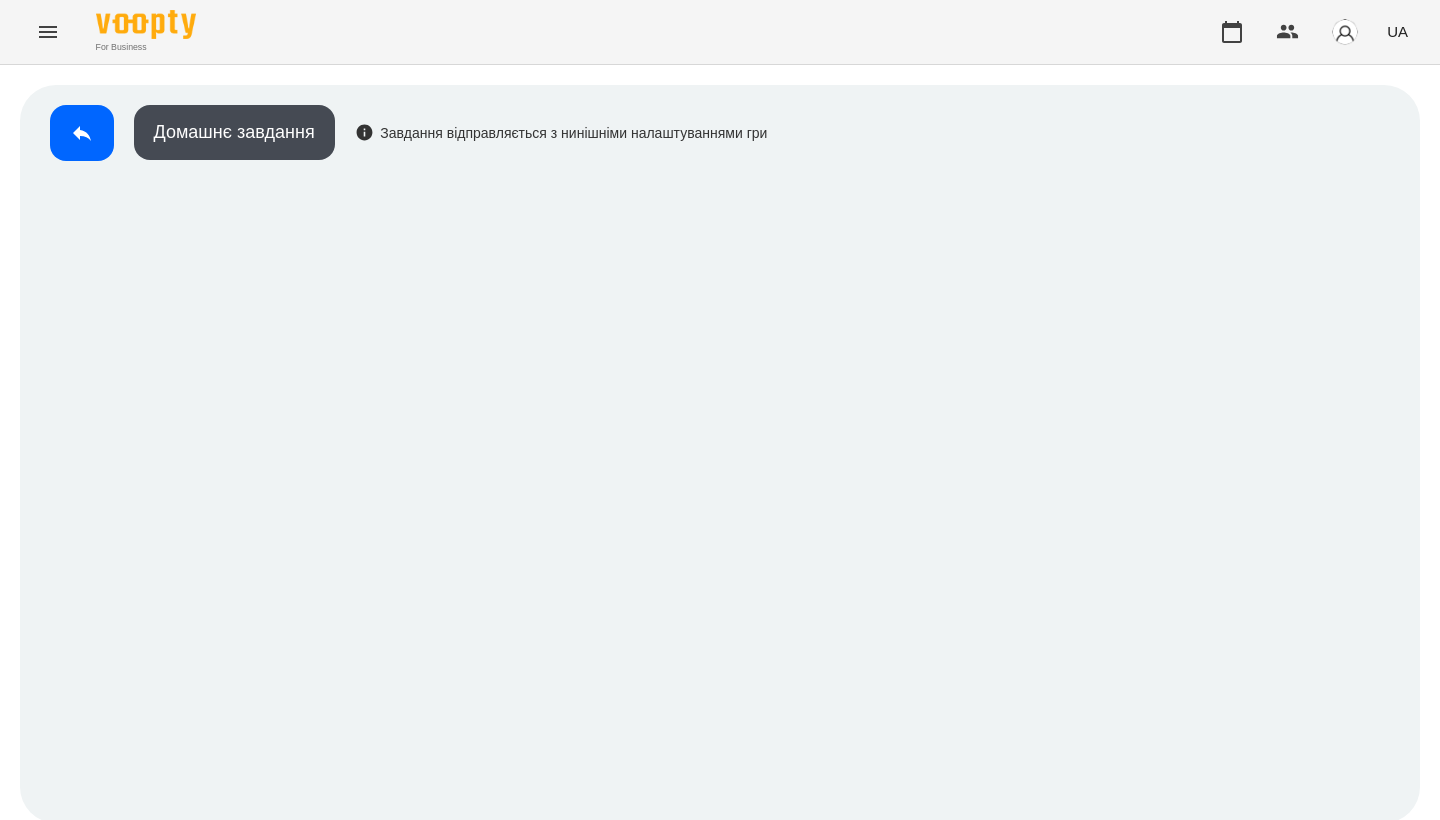 scroll, scrollTop: 3, scrollLeft: 0, axis: vertical 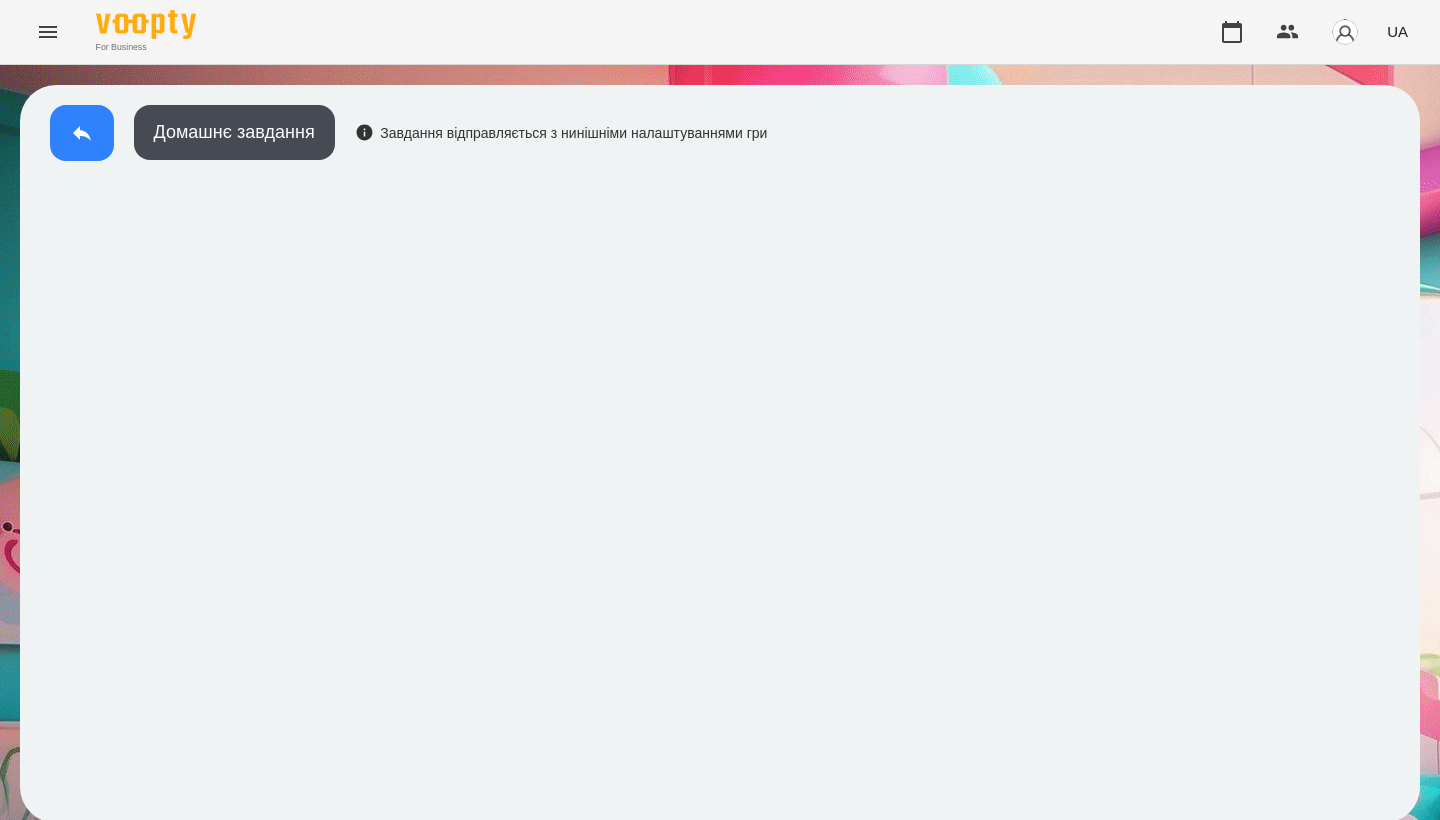 click at bounding box center (82, 133) 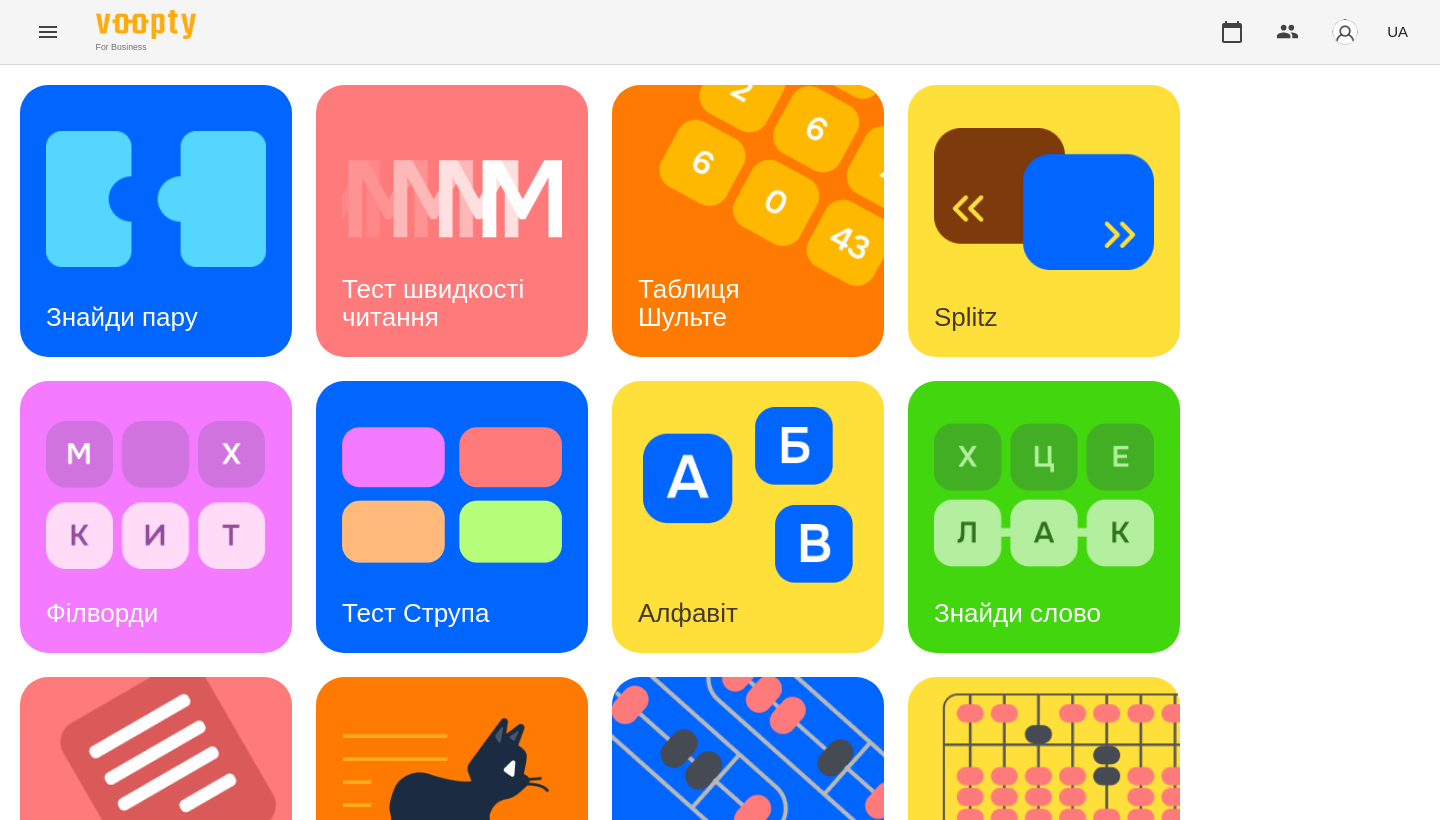 click at bounding box center (760, 221) 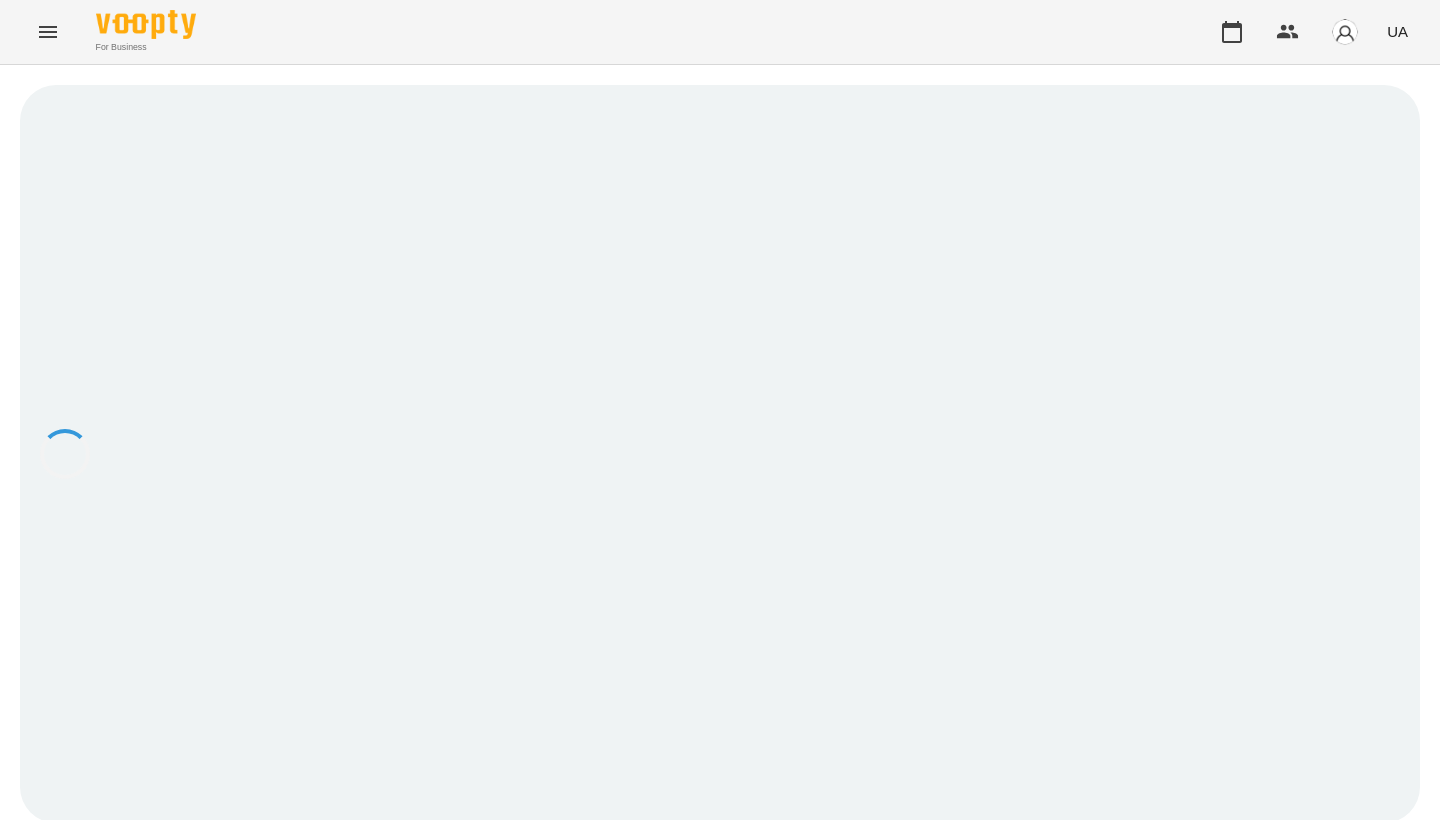 scroll, scrollTop: 0, scrollLeft: 0, axis: both 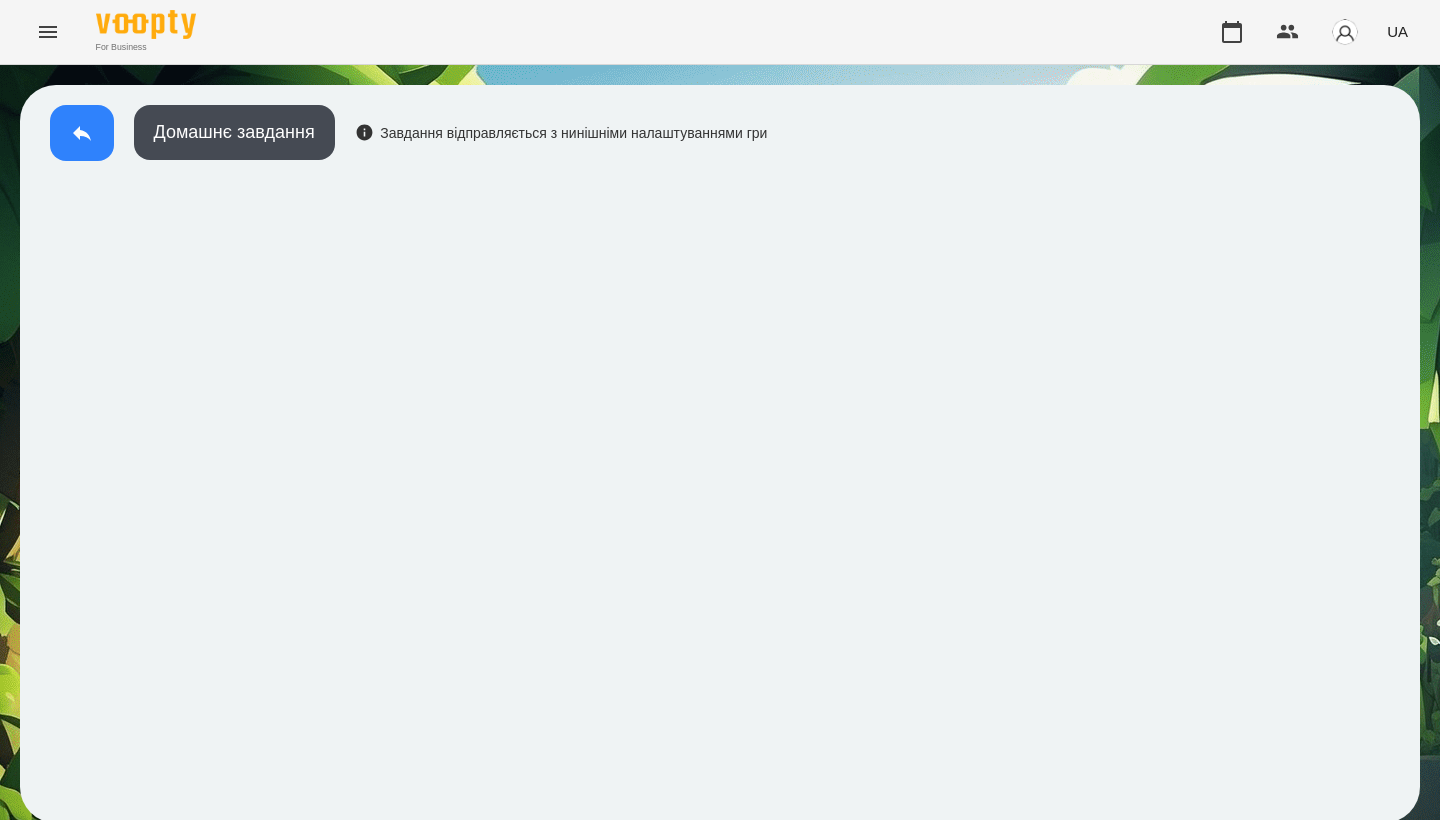 click at bounding box center [82, 133] 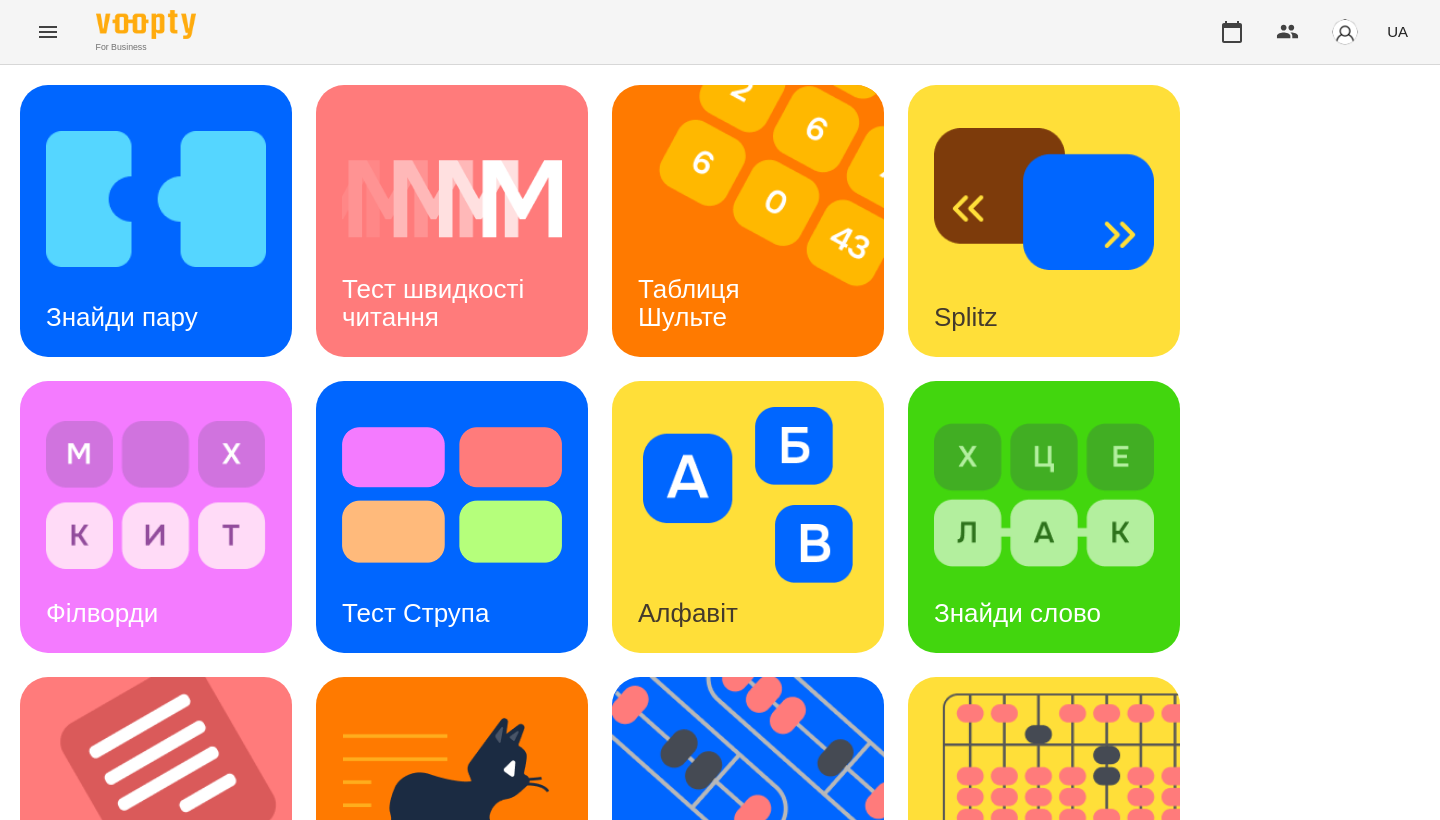 click on "Знайди пару Тест швидкості читання Таблиця
Шульте Splitz Філворди Тест Струпа Алфавіт Знайди слово Тексти Кіберкішка Флешкарти Абакус Знайди
Кіберкішку Мнемотехніка Ментальний
рахунок Стовпці Ділення множення" at bounding box center [720, 813] 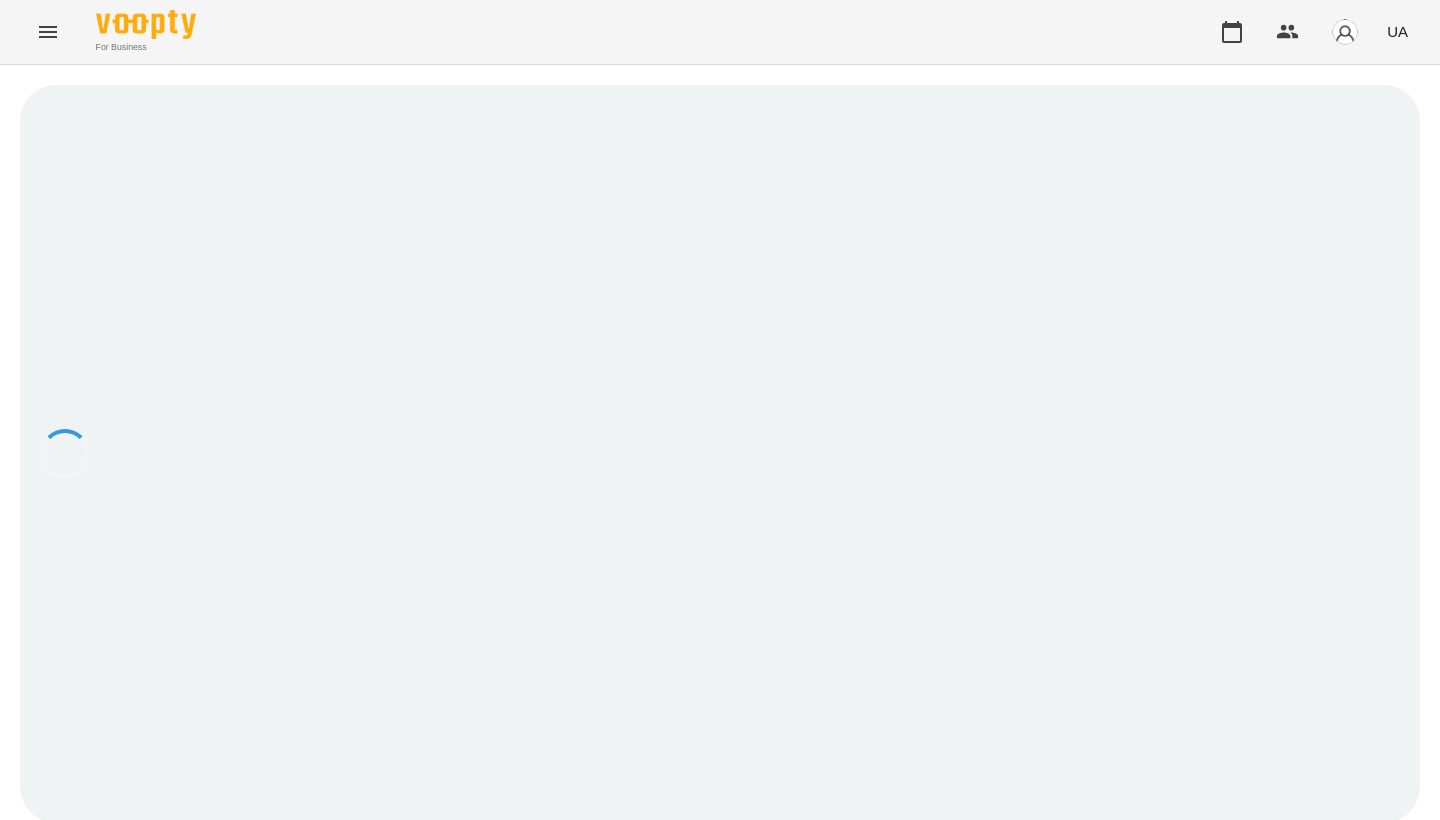 scroll, scrollTop: 0, scrollLeft: 0, axis: both 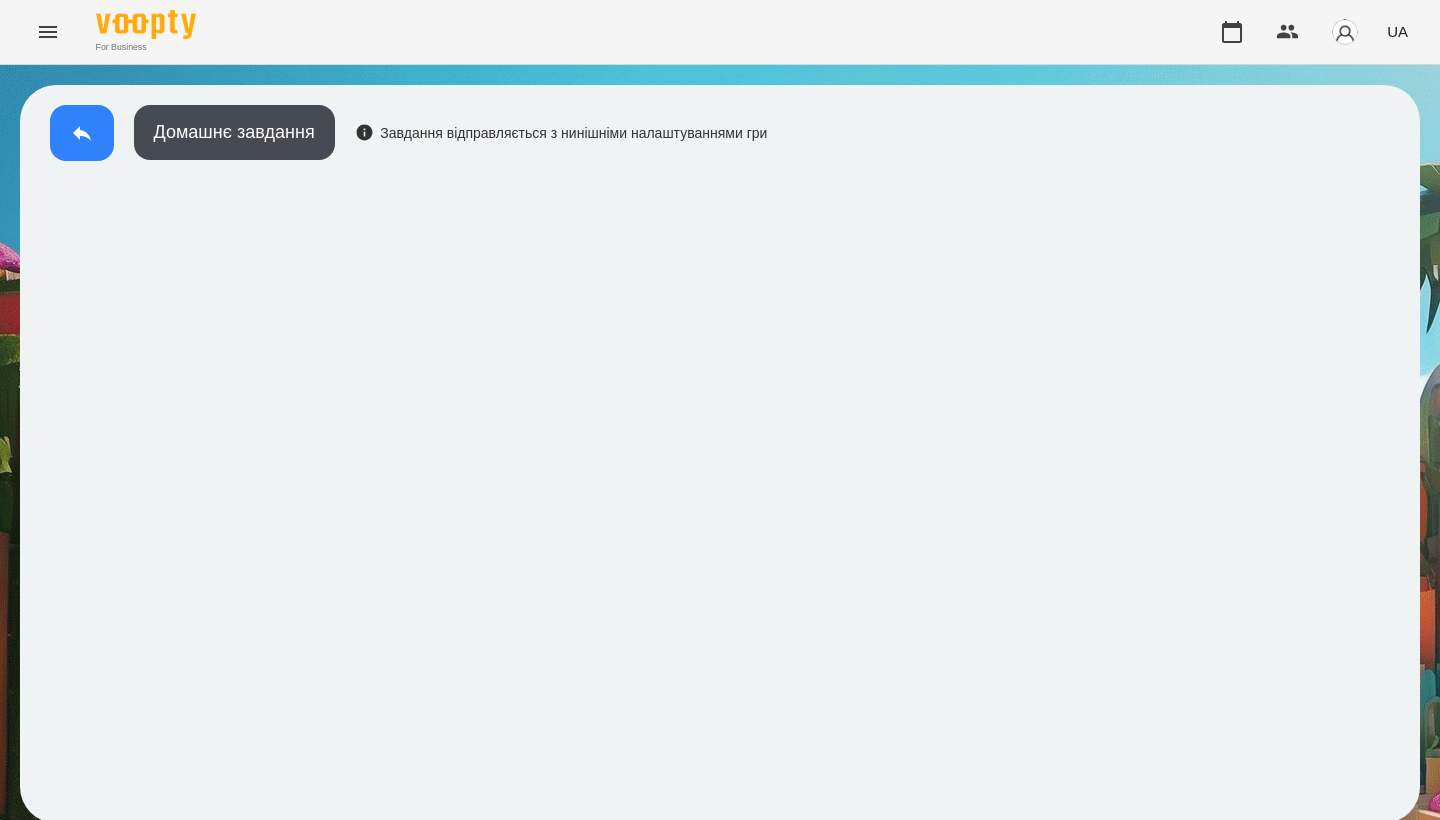 click at bounding box center (82, 133) 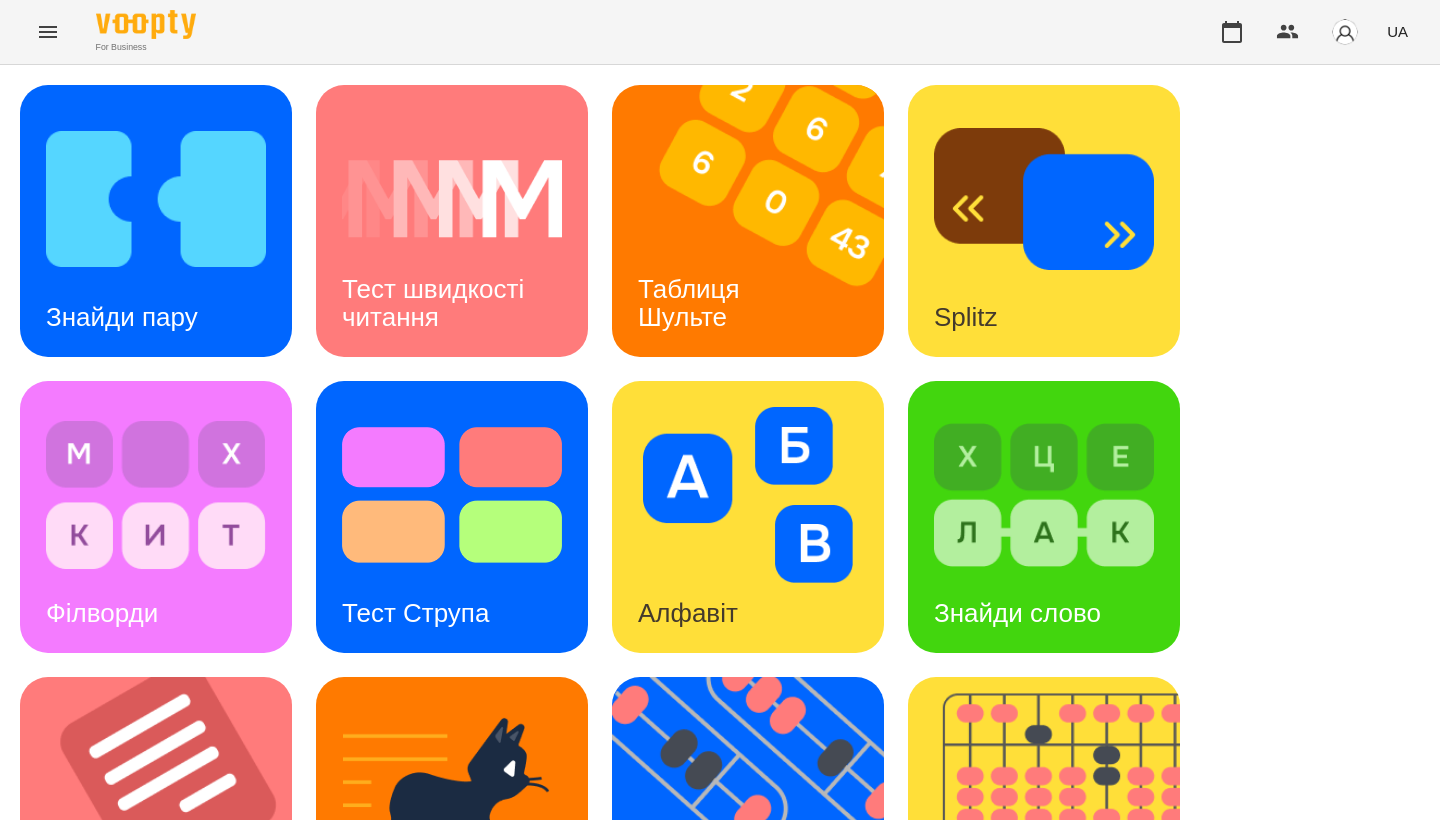 click on "Знайди пару Тест швидкості читання Таблиця
Шульте Splitz Філворди Тест Струпа Алфавіт Знайди слово Тексти Кіберкішка Флешкарти Абакус Знайди
Кіберкішку Мнемотехніка Ментальний
рахунок Стовпці Ділення множення" at bounding box center (720, 813) 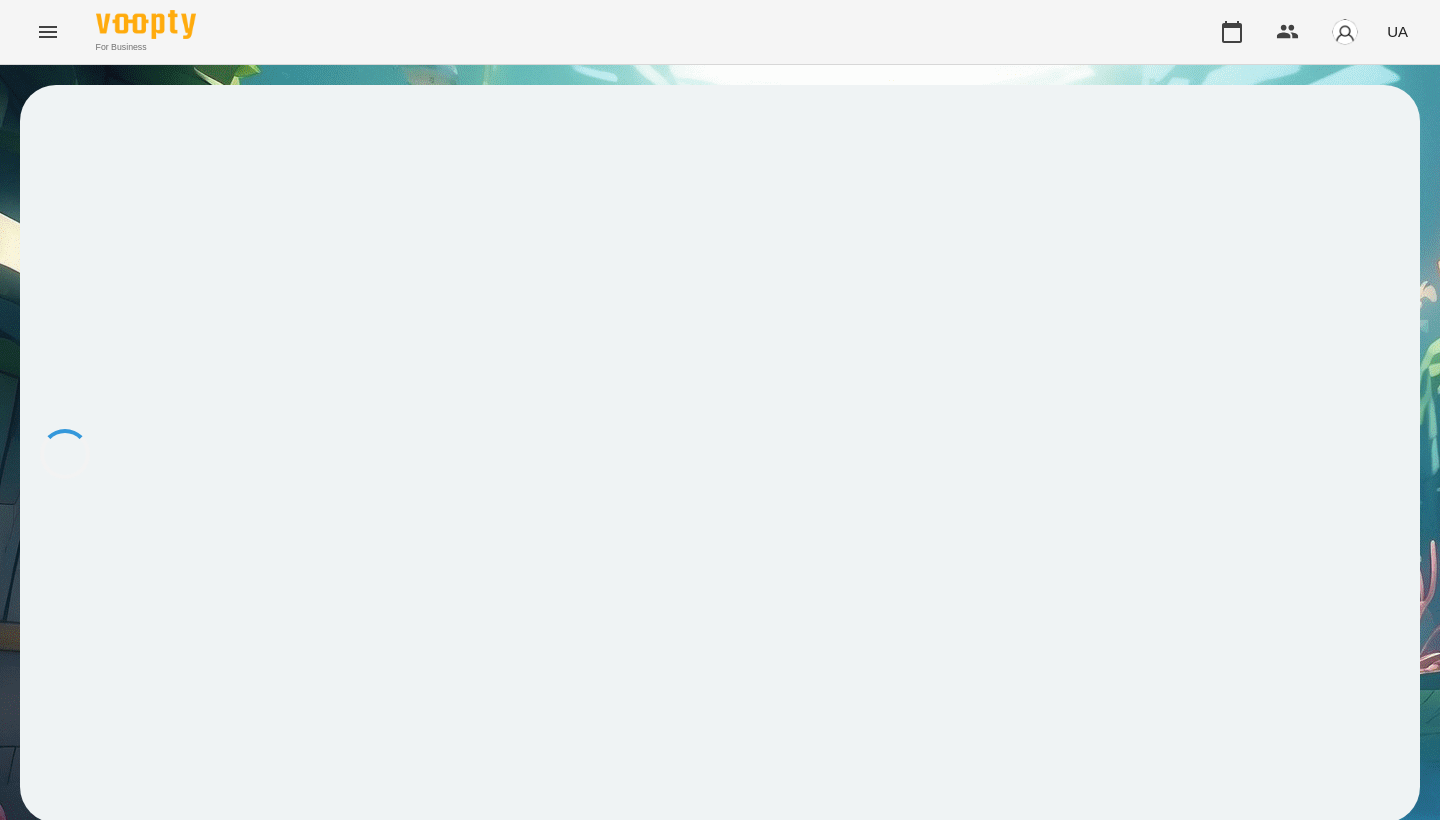scroll, scrollTop: 0, scrollLeft: 0, axis: both 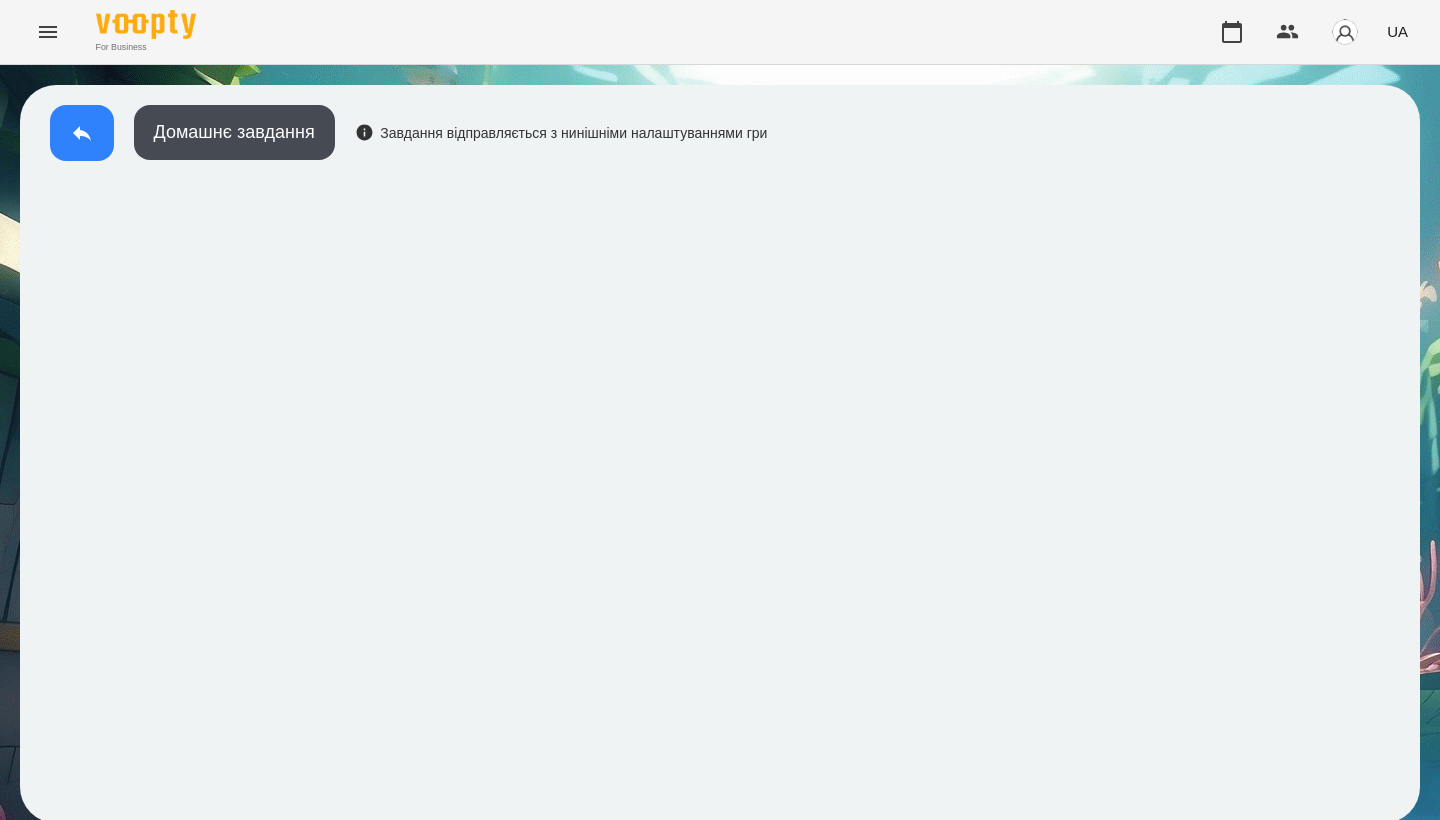 click 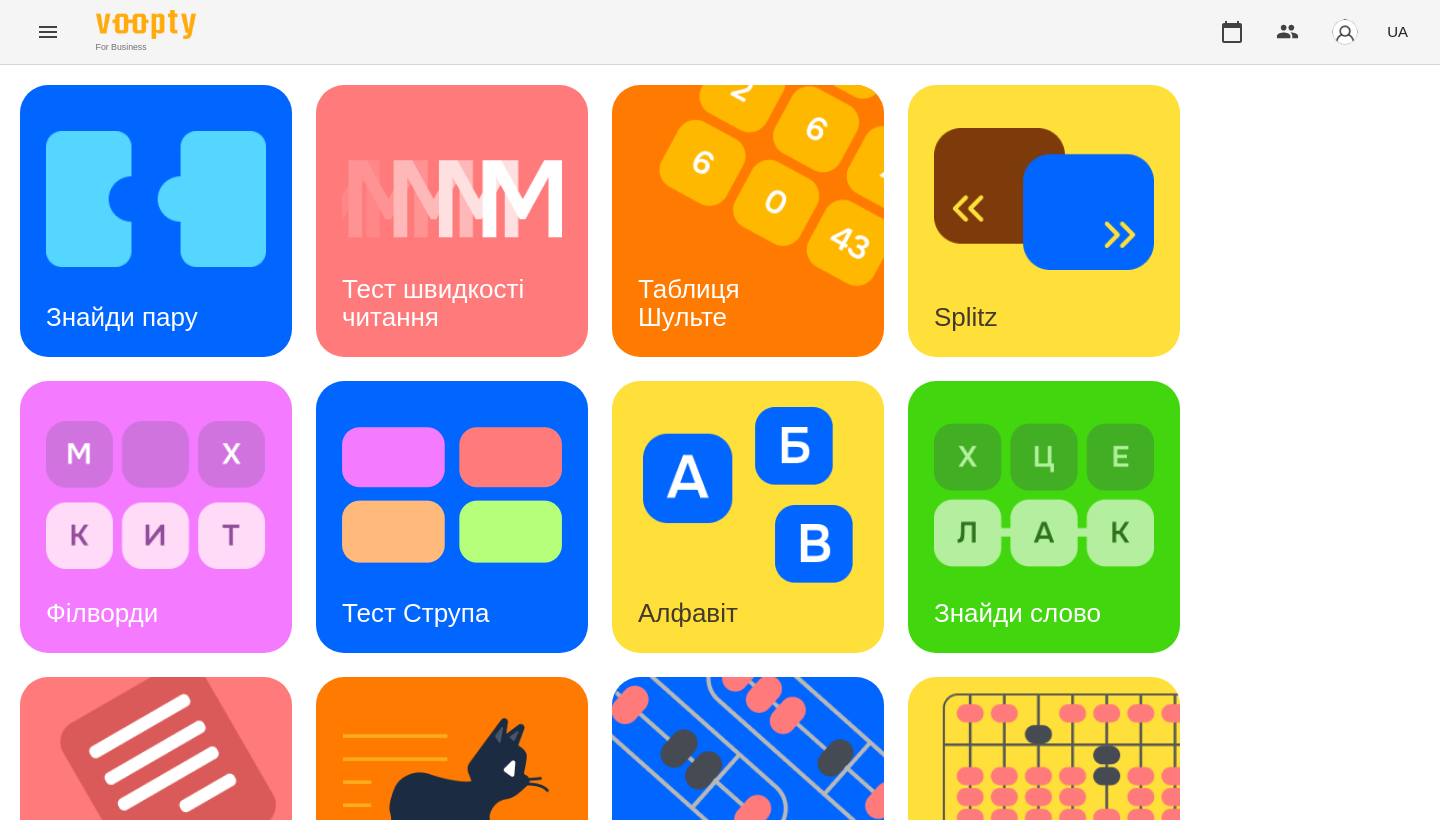 click at bounding box center (156, 199) 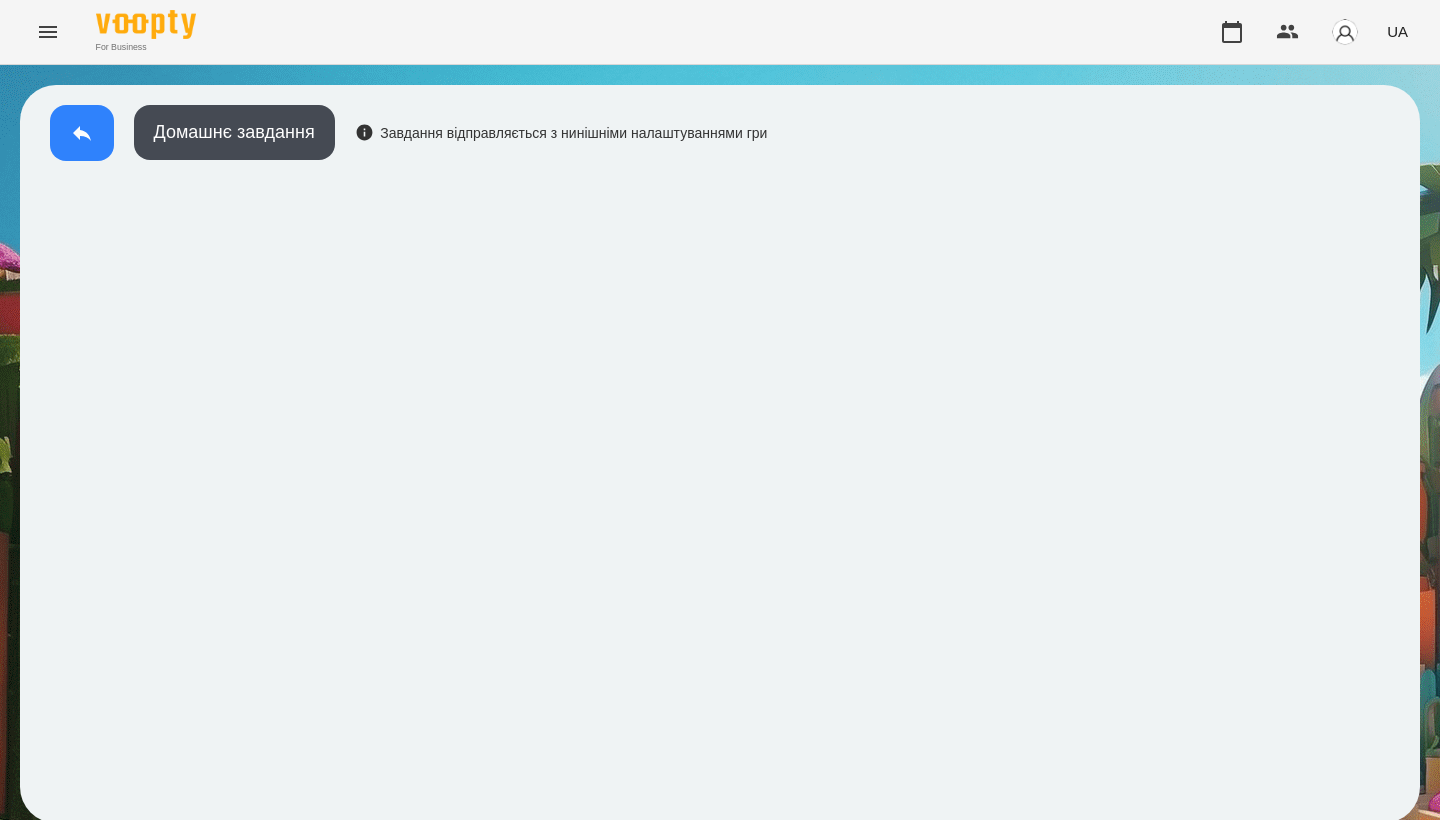 click 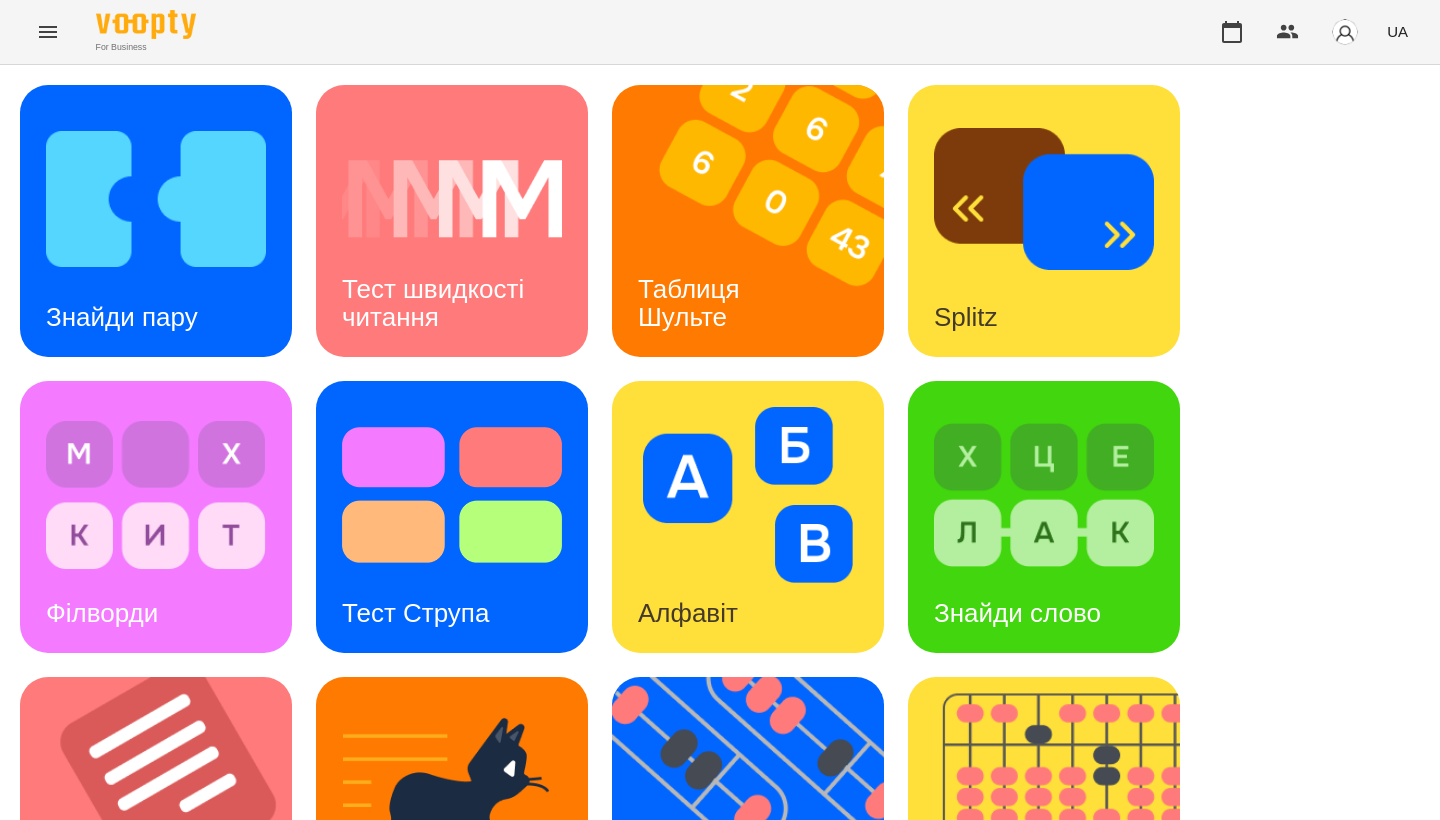 click on "Знайди пару Тест швидкості читання Таблиця
Шульте Splitz Філворди Тест Струпа Алфавіт Знайди слово Тексти Кіберкішка Флешкарти Абакус Знайди
Кіберкішку Мнемотехніка Ментальний
рахунок Стовпці Ділення множення" at bounding box center (720, 813) 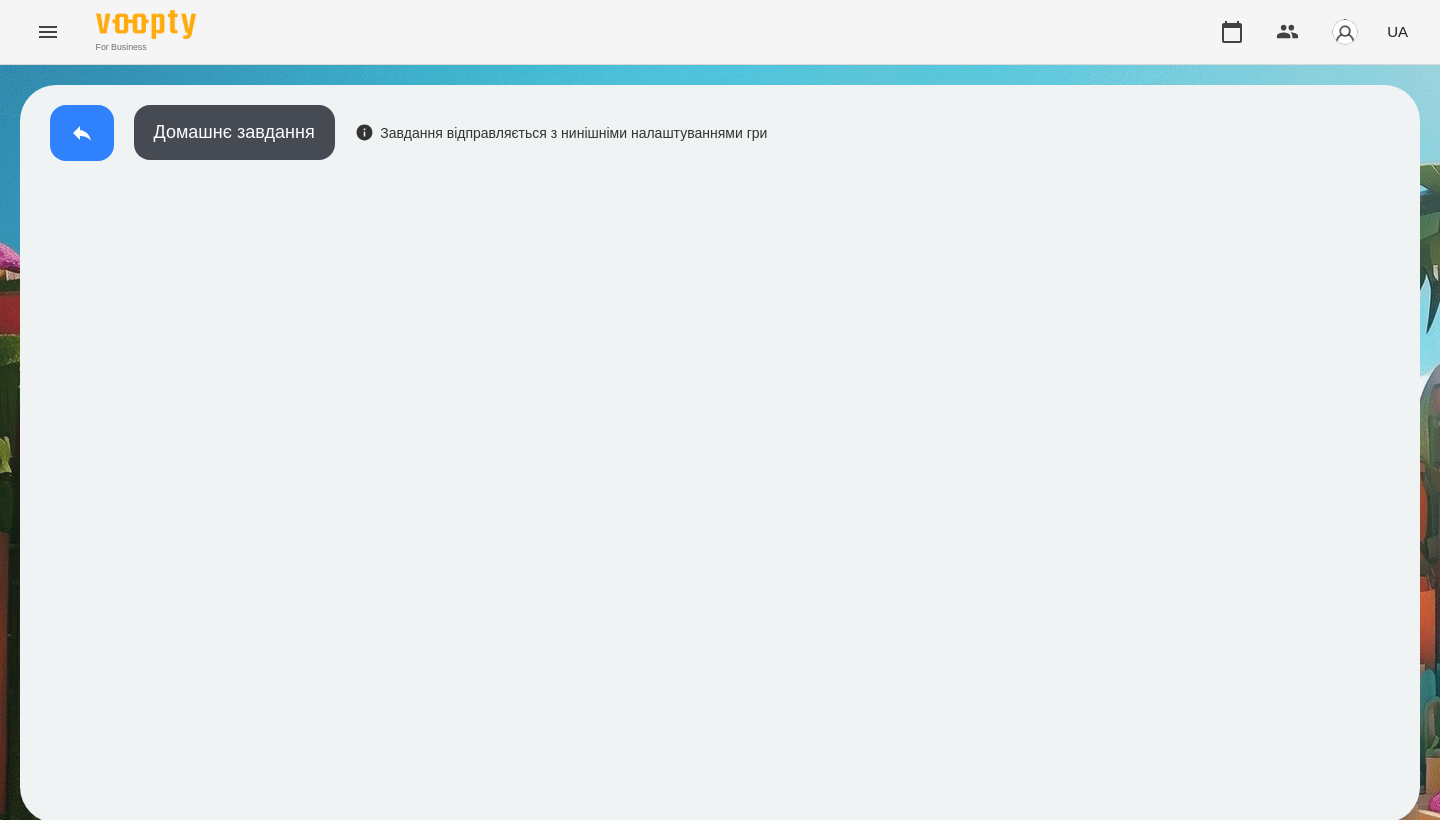 click at bounding box center (82, 133) 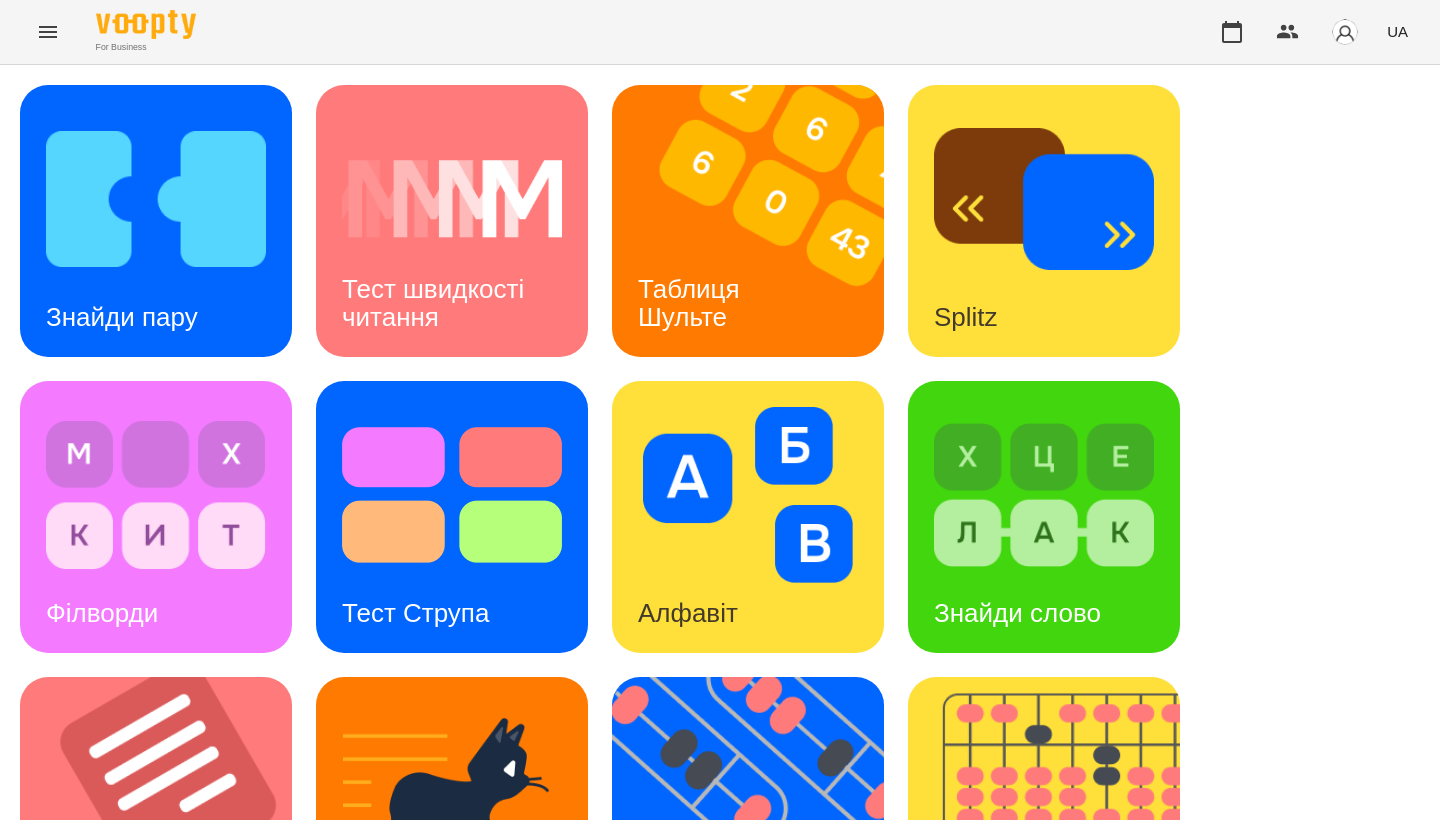 click on "Знайди пару Тест швидкості читання Таблиця
Шульте Splitz Філворди Тест Струпа Алфавіт Знайди слово Тексти Кіберкішка Флешкарти Абакус Знайди
Кіберкішку Мнемотехніка Ментальний
рахунок Стовпці Ділення множення" at bounding box center [720, 813] 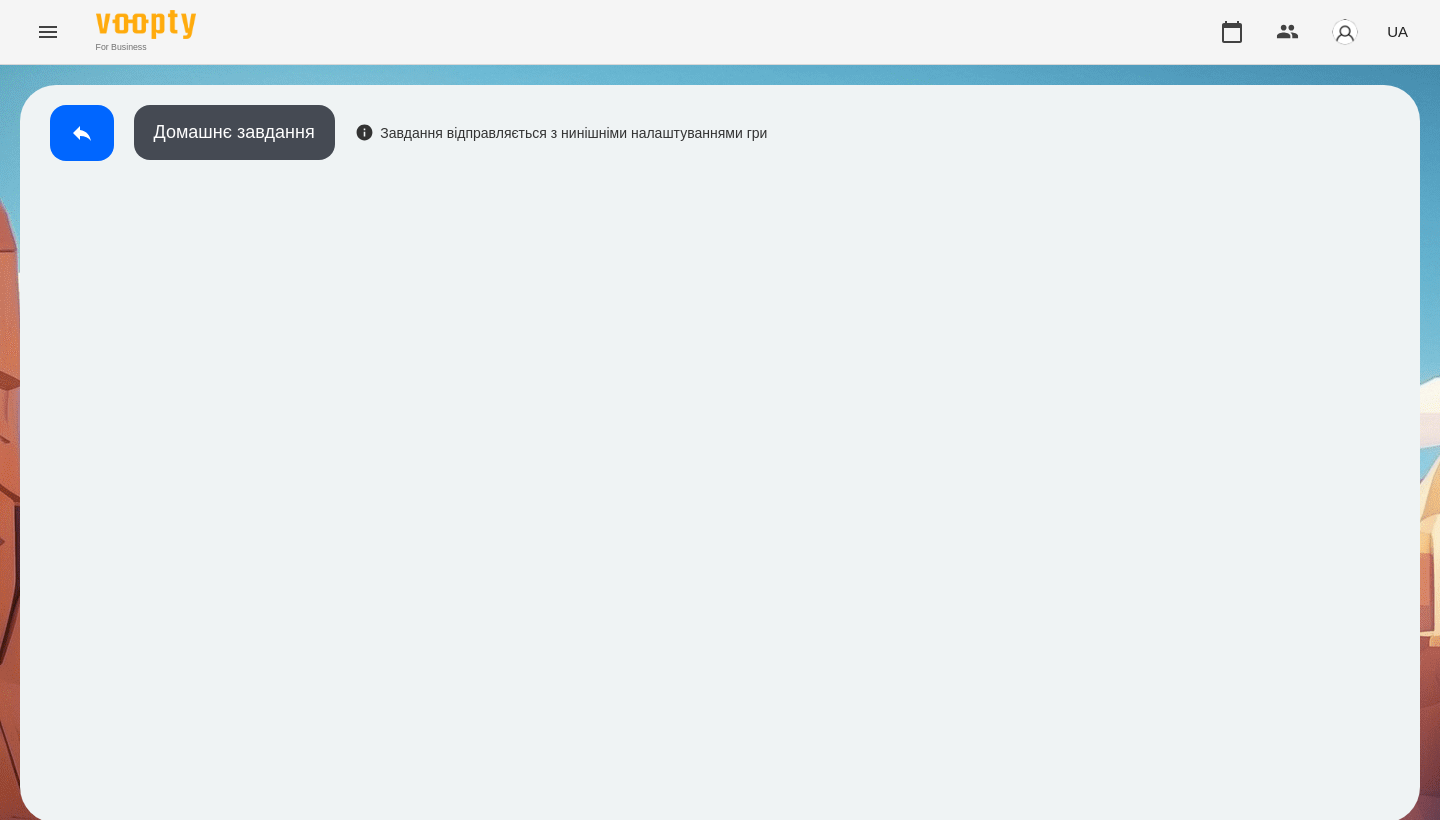scroll, scrollTop: 3, scrollLeft: 0, axis: vertical 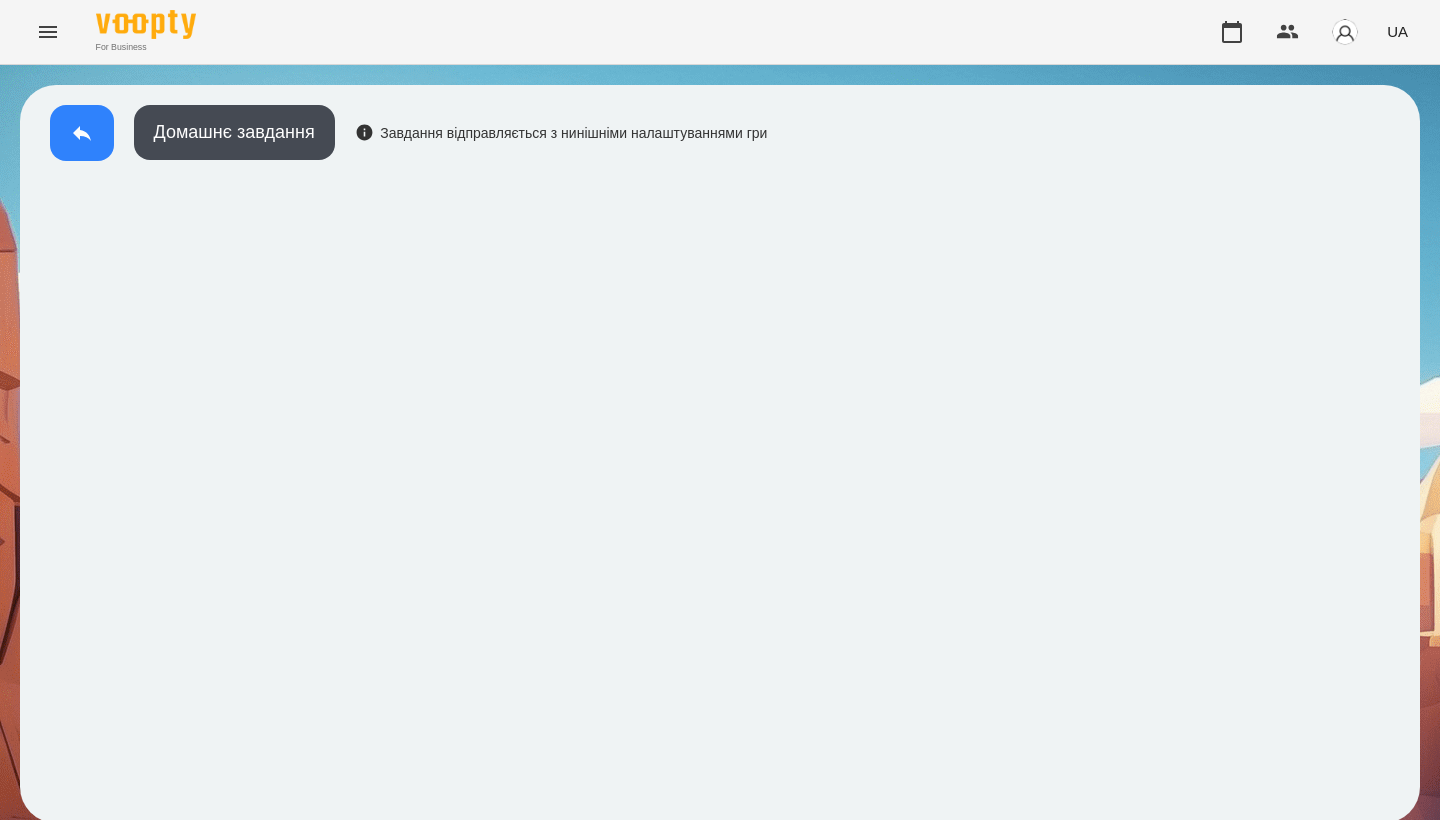 click at bounding box center (82, 133) 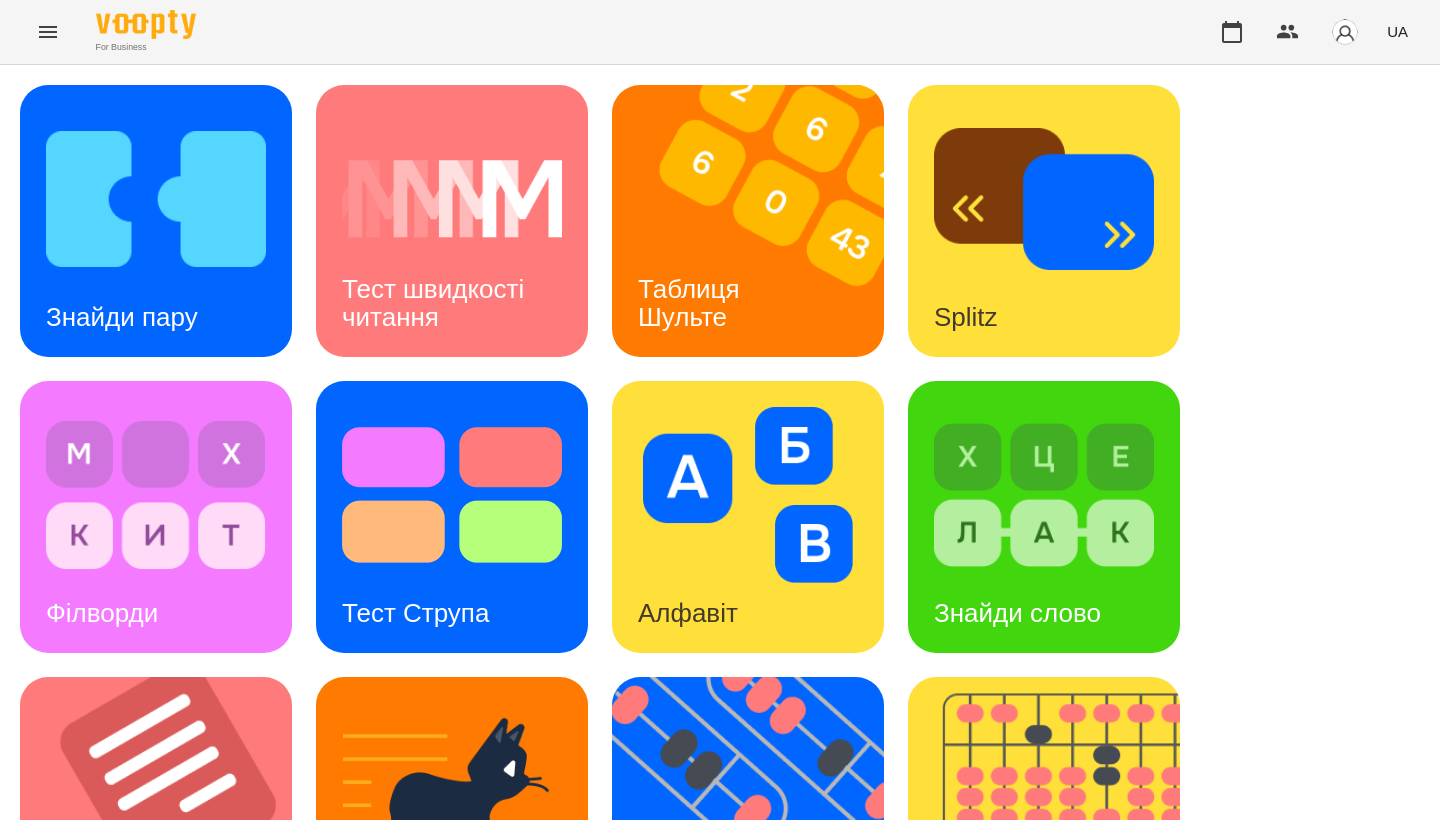 click on "Знайди пару Тест швидкості читання Таблиця
Шульте Splitz Філворди Тест Струпа Алфавіт Знайди слово Тексти Кіберкішка Флешкарти Абакус Знайди
Кіберкішку Мнемотехніка Ментальний
рахунок Стовпці Ділення множення" at bounding box center (720, 813) 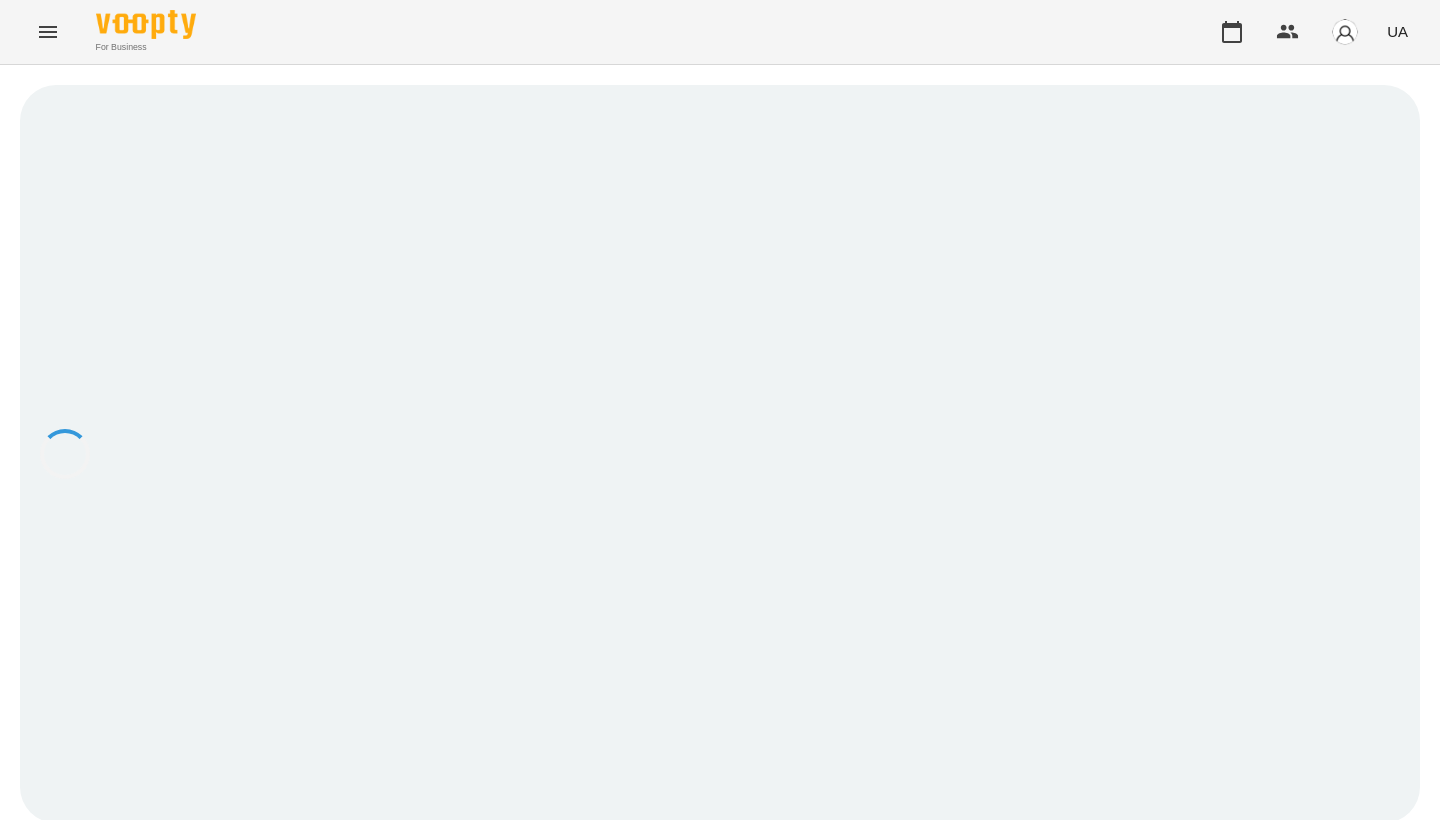 scroll, scrollTop: 0, scrollLeft: 0, axis: both 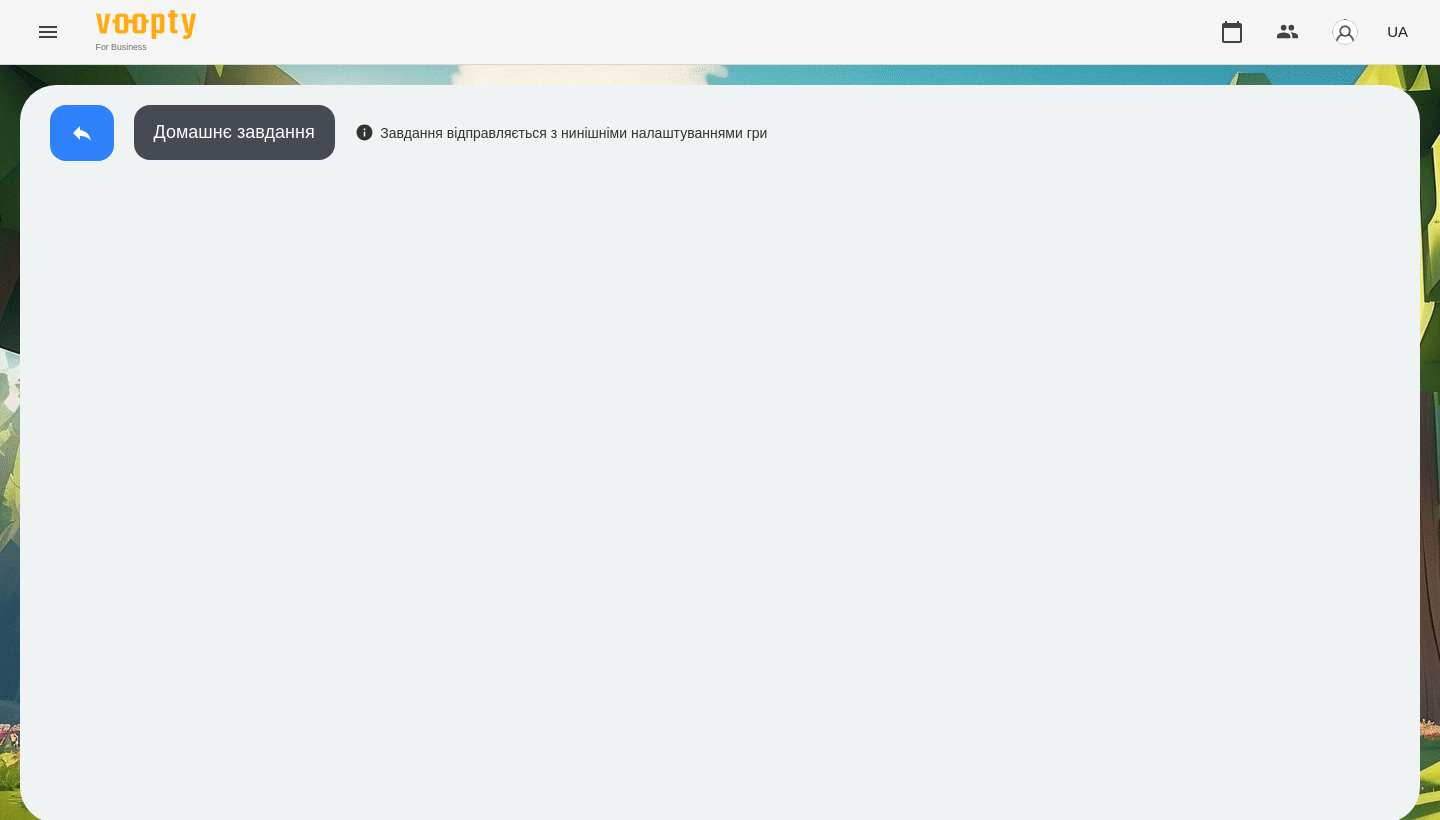 click 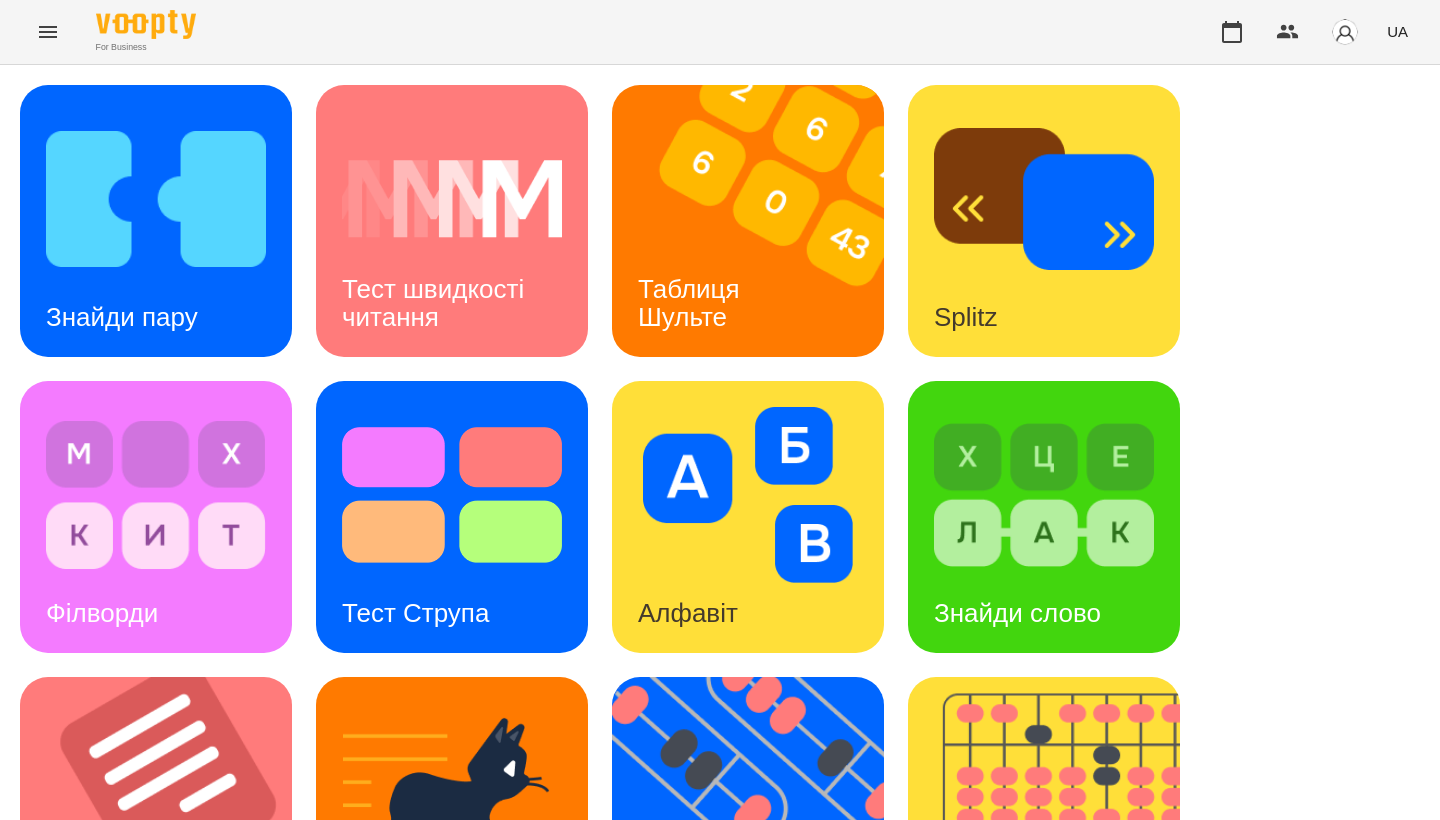 click at bounding box center (156, 199) 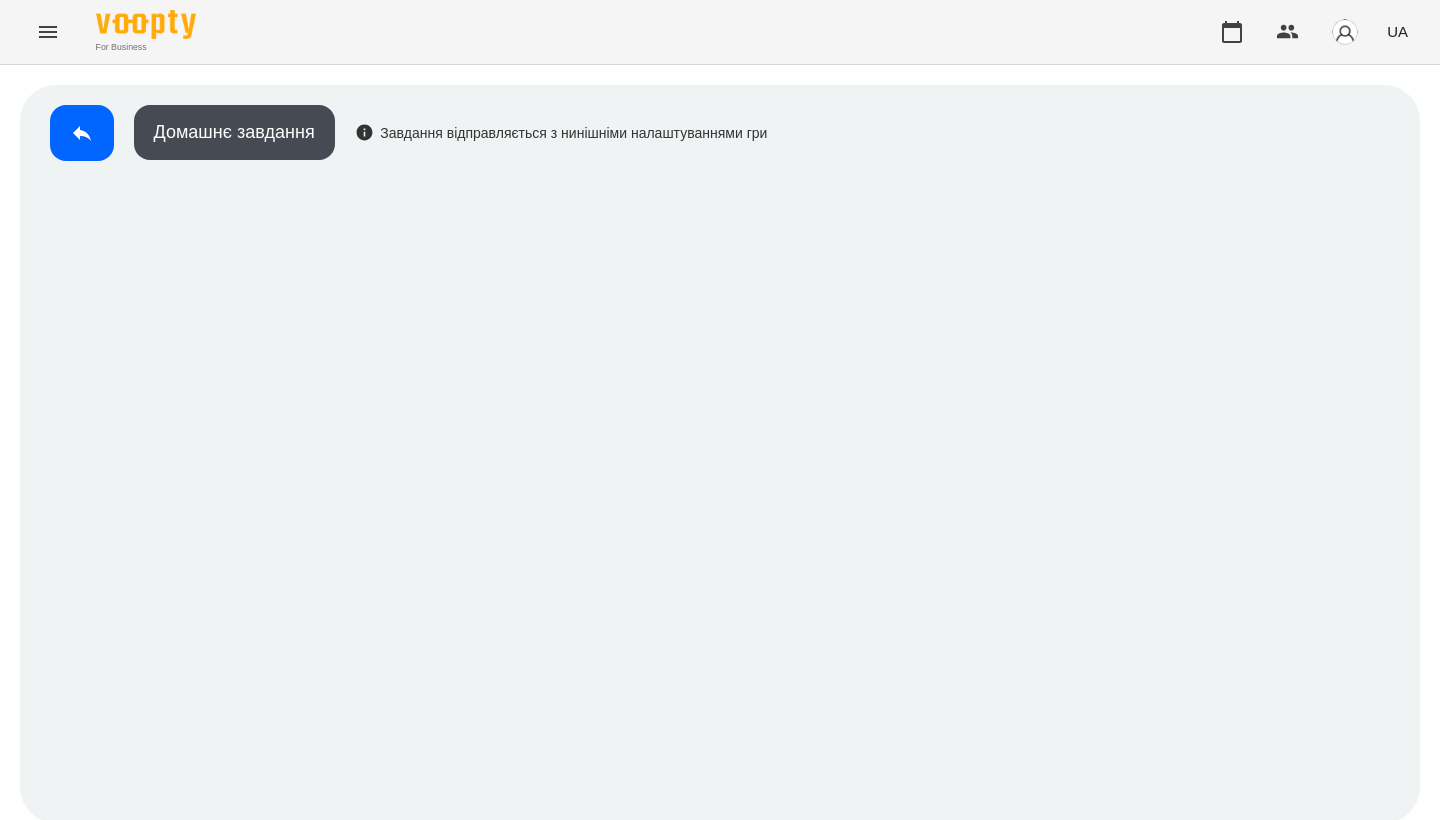 scroll, scrollTop: 3, scrollLeft: 0, axis: vertical 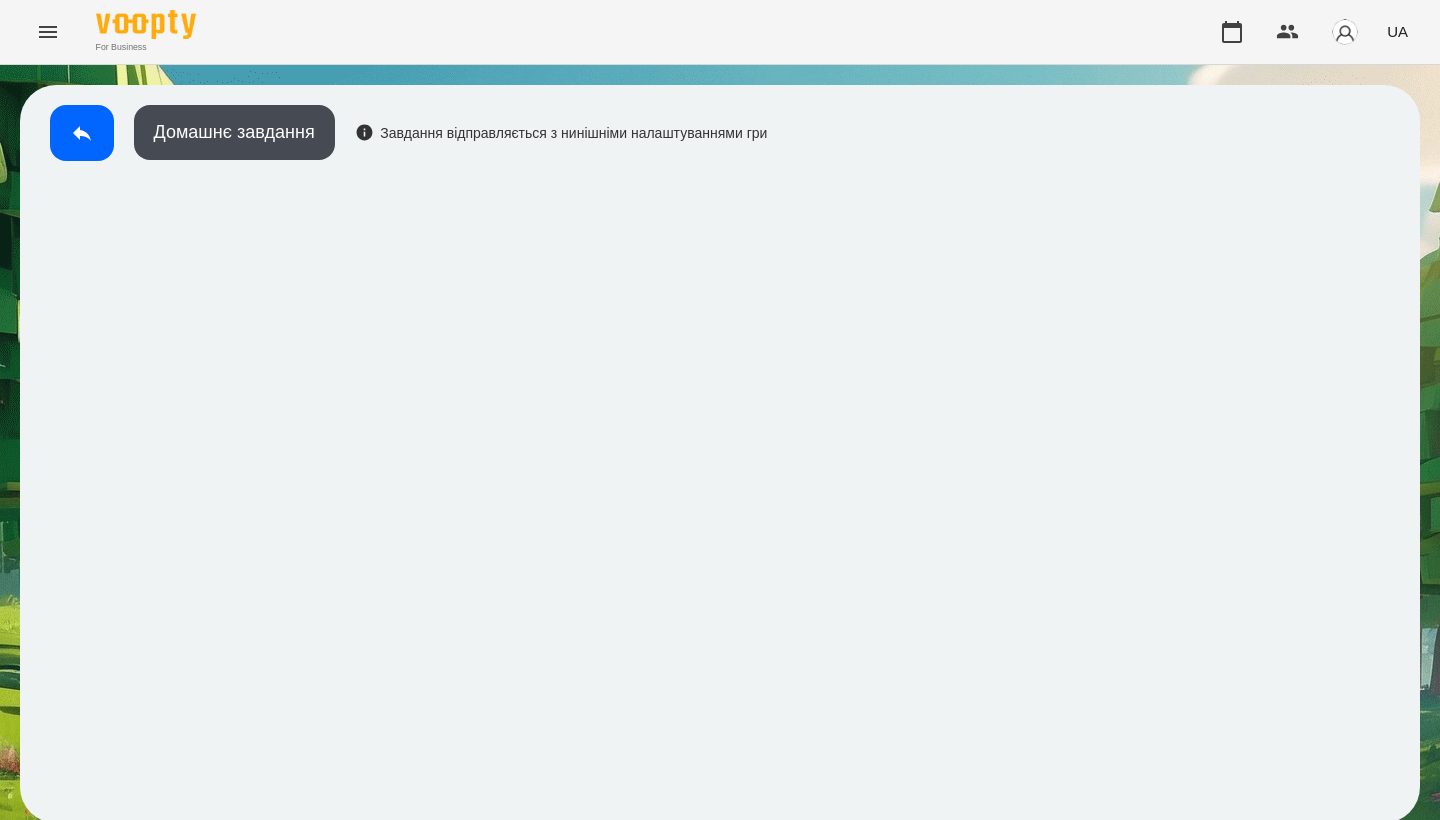 click at bounding box center [82, 133] 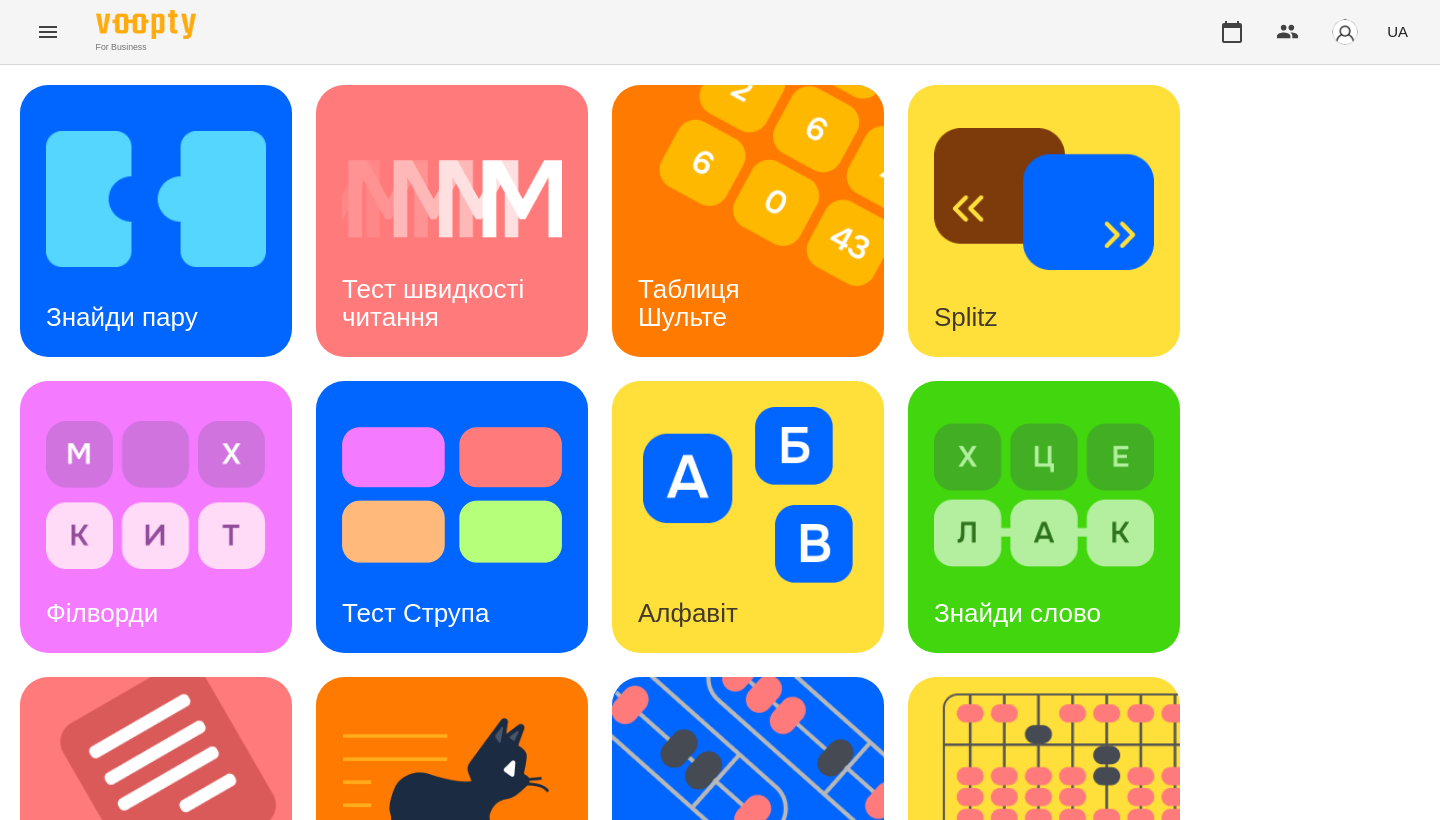click on "Знайди пару Тест швидкості читання Таблиця
Шульте Splitz Філворди Тест Струпа Алфавіт Знайди слово Тексти Кіберкішка Флешкарти Абакус Знайди
Кіберкішку Мнемотехніка Ментальний
рахунок Стовпці Ділення множення" at bounding box center (720, 813) 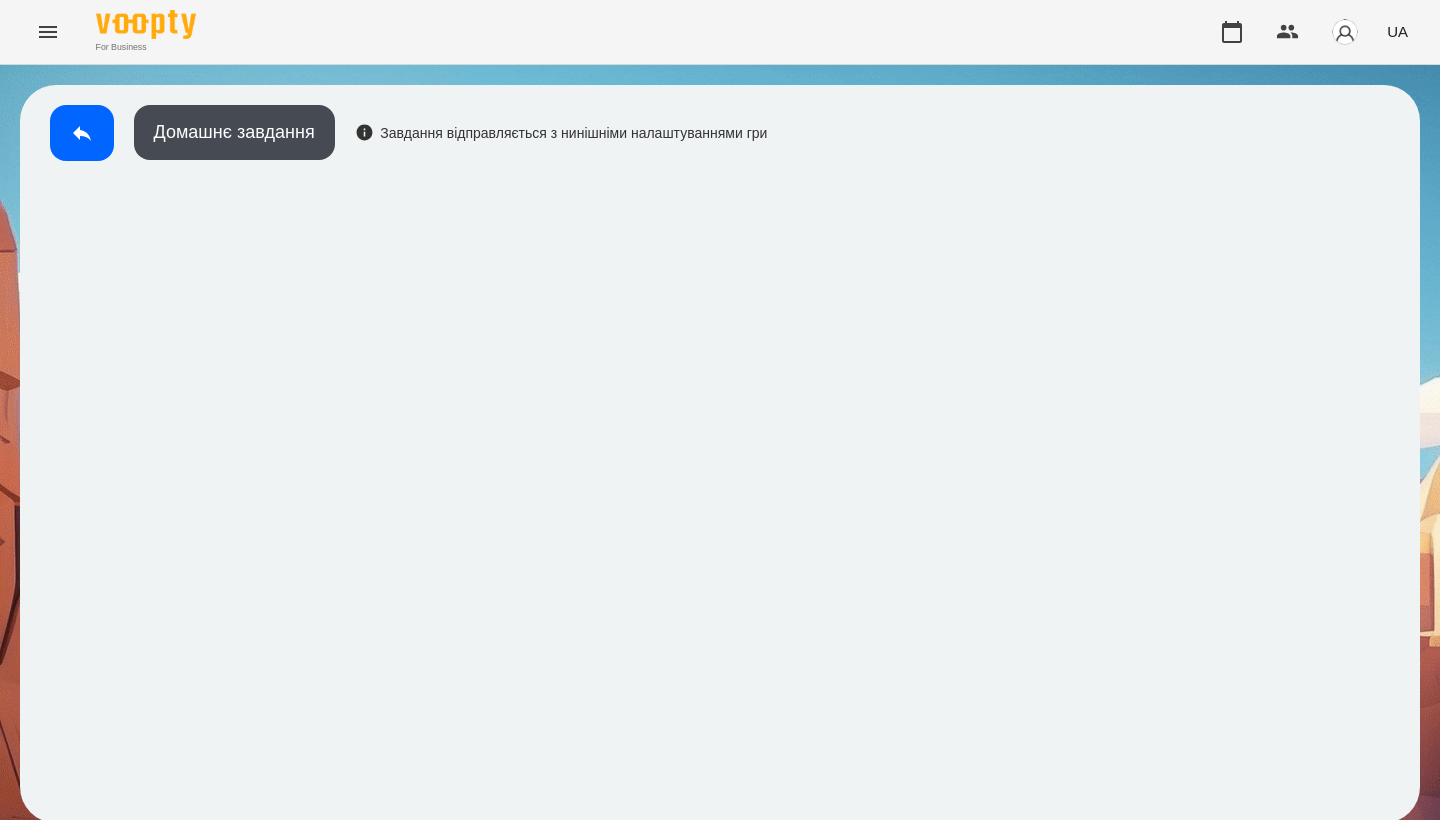 scroll, scrollTop: 3, scrollLeft: 0, axis: vertical 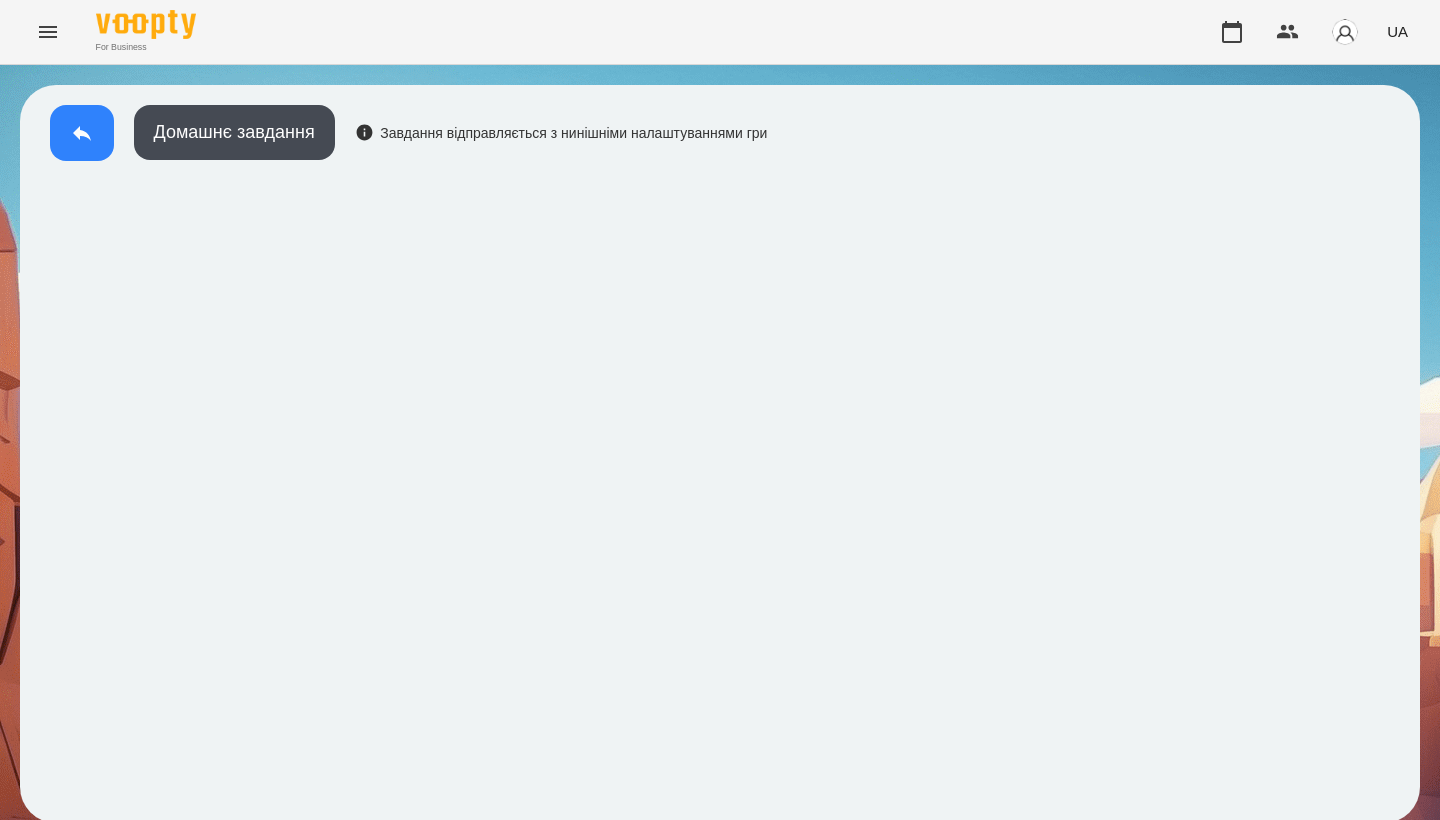 click at bounding box center (82, 133) 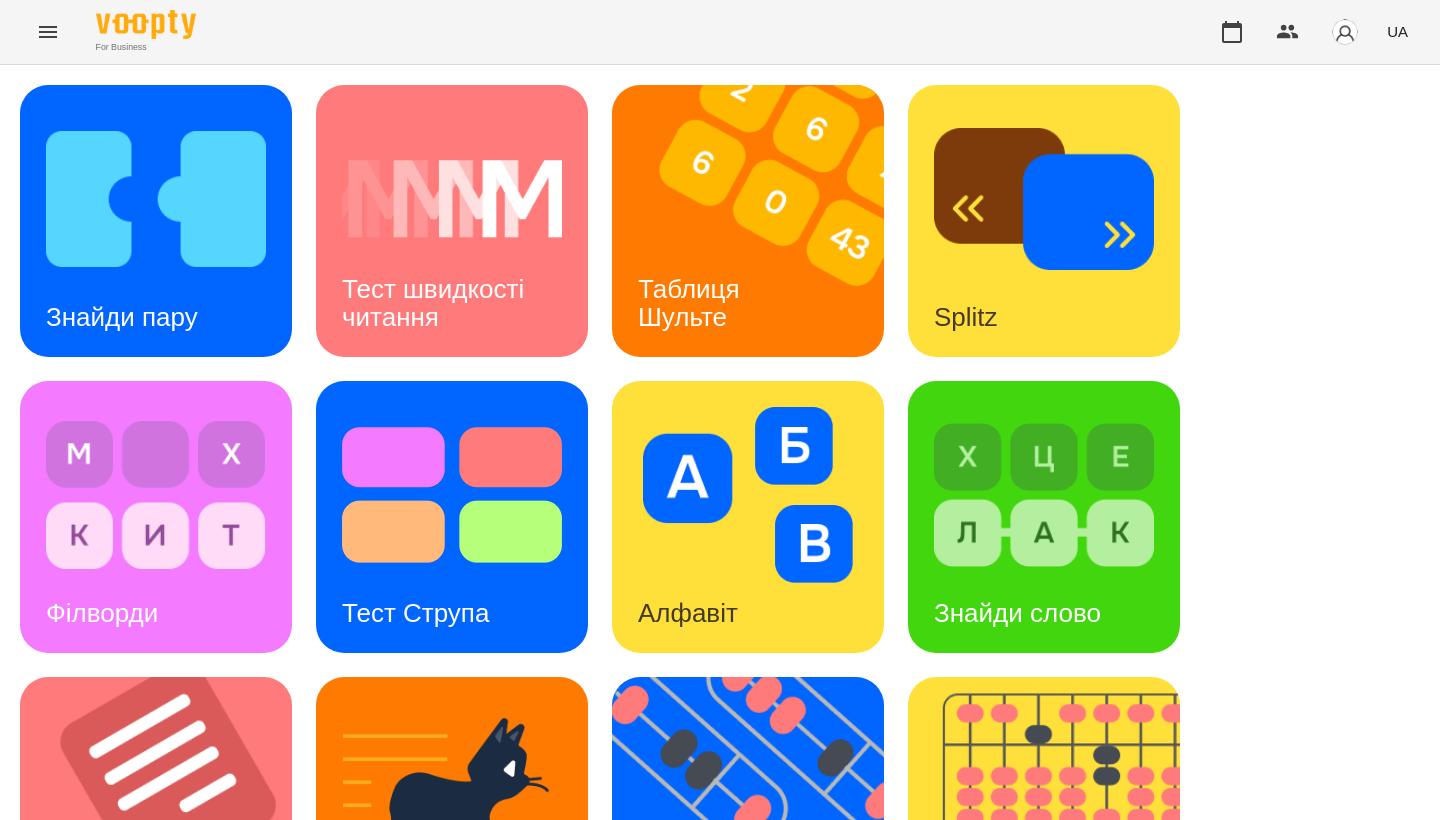 click on "Знайди пару Тест швидкості читання Таблиця
Шульте Splitz Філворди Тест Струпа Алфавіт Знайди слово Тексти Кіберкішка Флешкарти Абакус Знайди
Кіберкішку Мнемотехніка Ментальний
рахунок Стовпці Ділення множення" at bounding box center (720, 813) 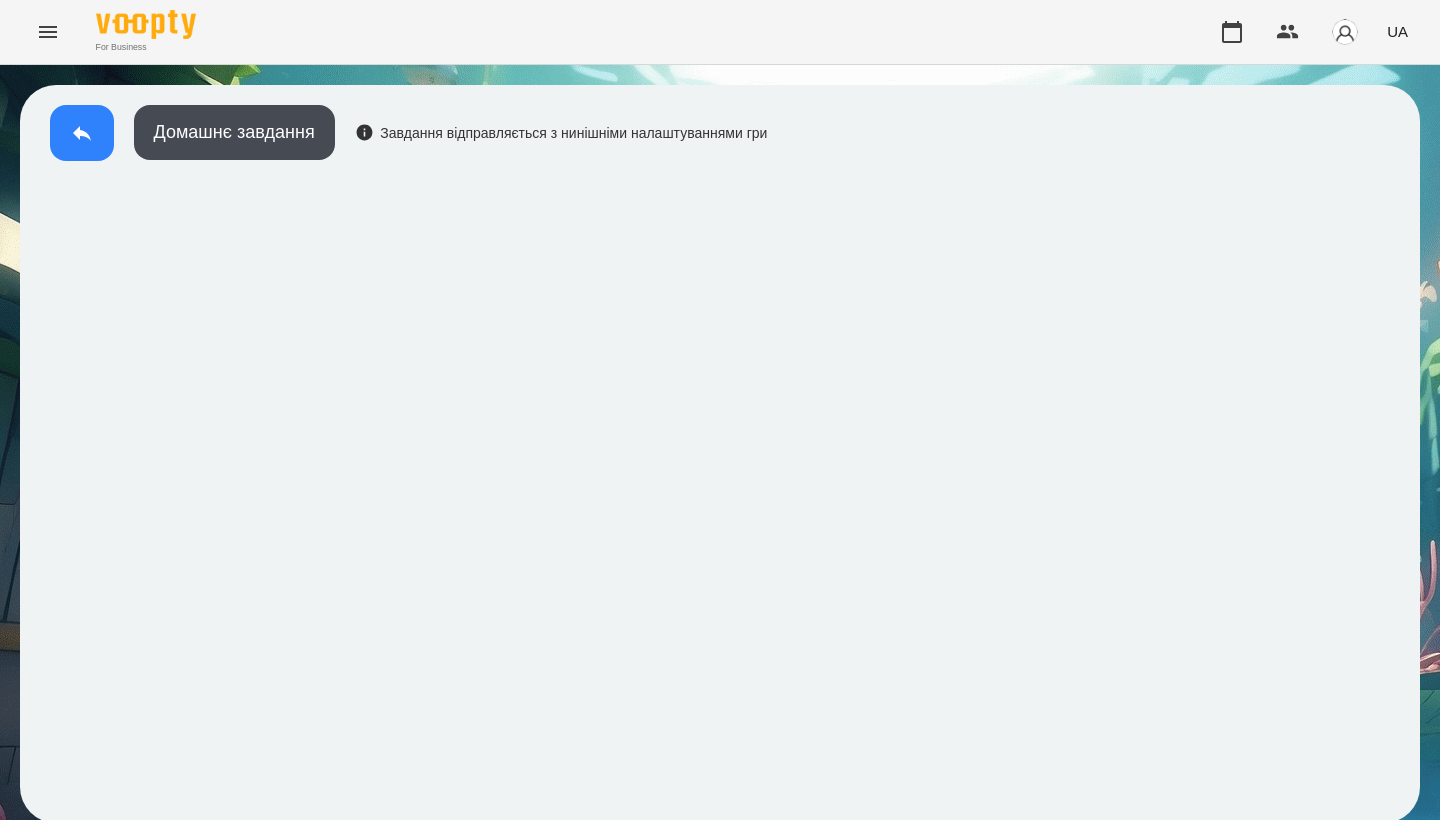 click 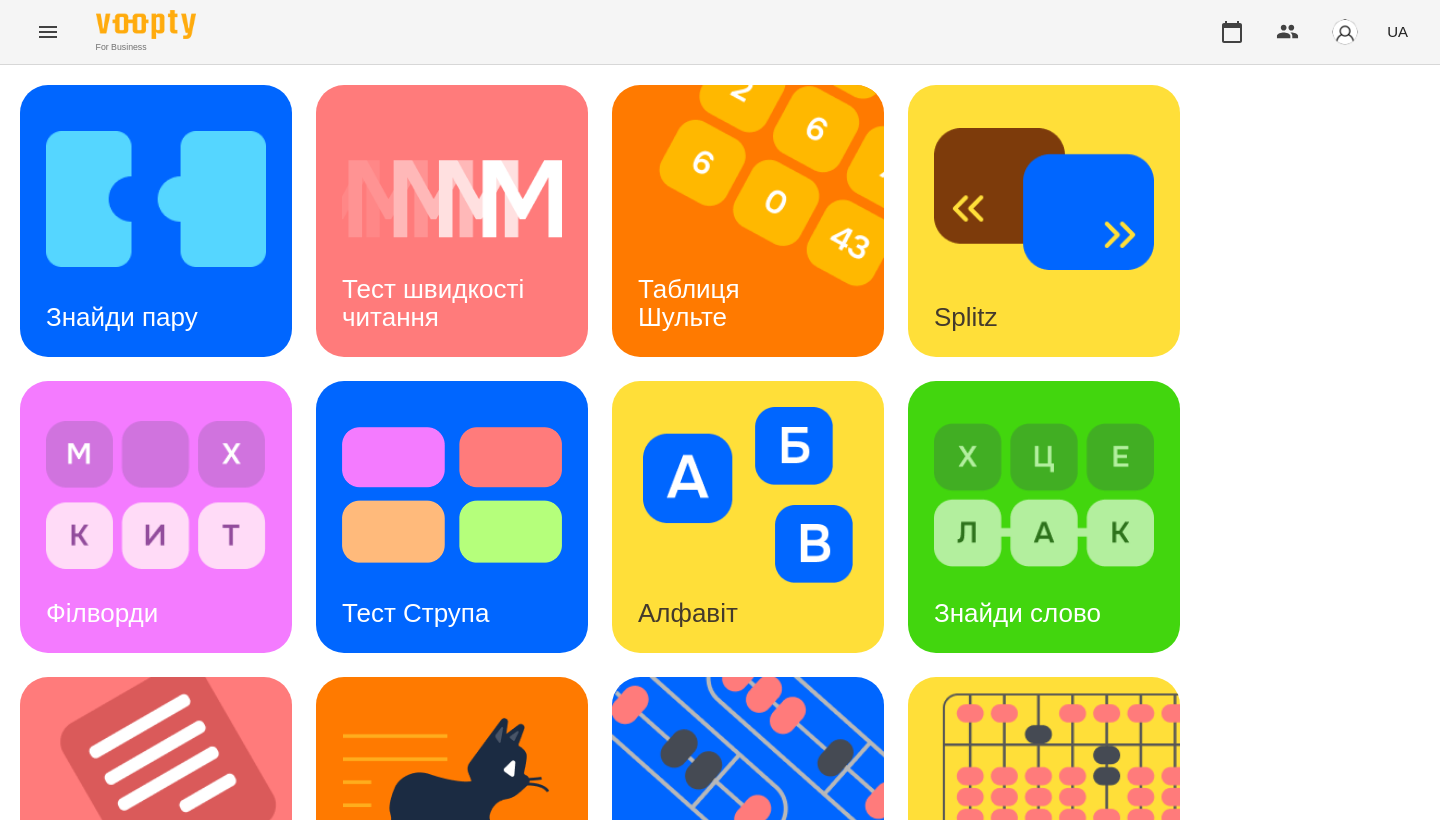 click on "Знайди пару Тест швидкості читання Таблиця
Шульте Splitz Філворди Тест Струпа Алфавіт Знайди слово Тексти Кіберкішка Флешкарти Абакус Знайди
Кіберкішку Мнемотехніка Ментальний
рахунок Стовпці Ділення множення" at bounding box center [720, 813] 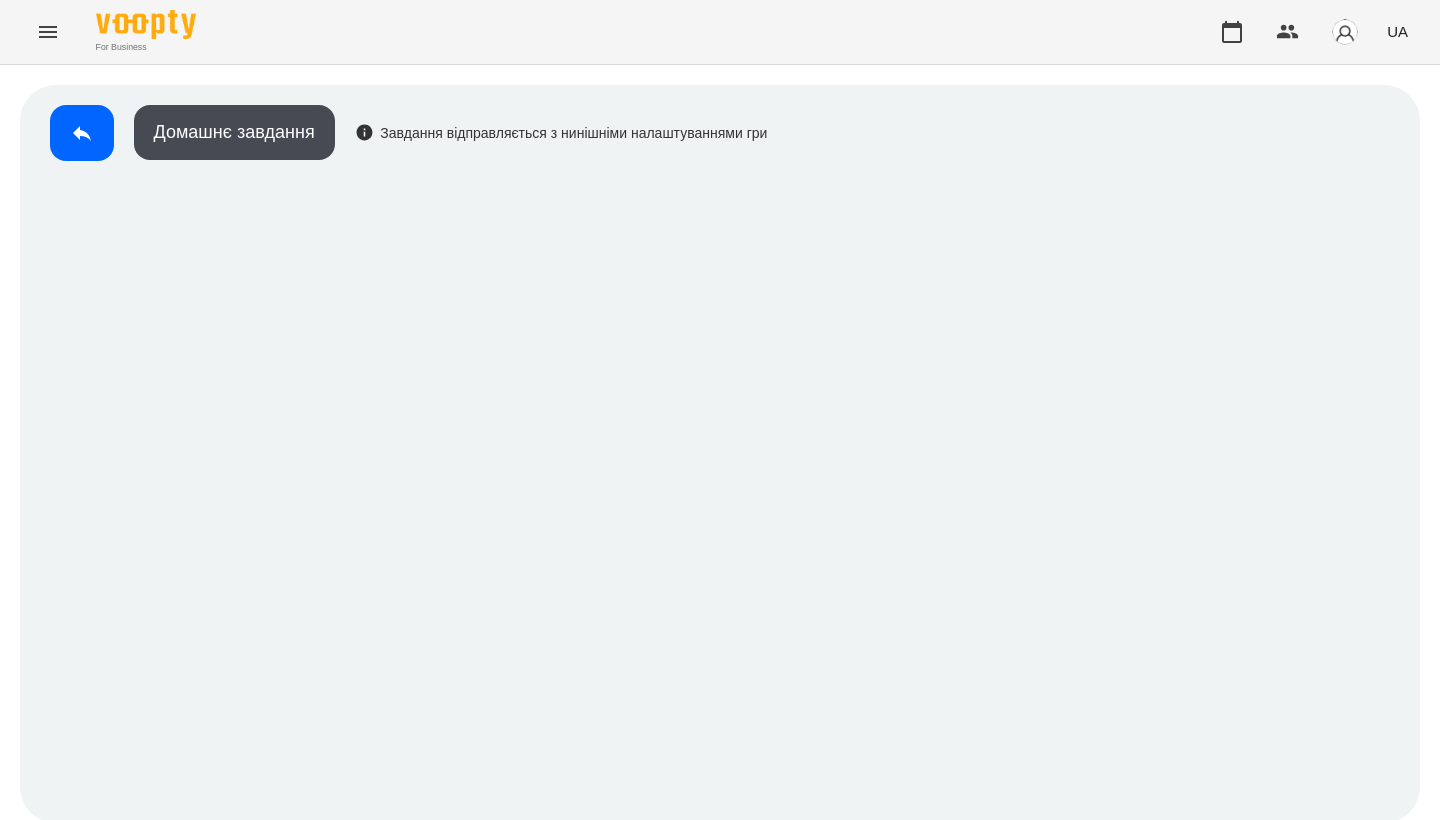 scroll, scrollTop: 3, scrollLeft: 0, axis: vertical 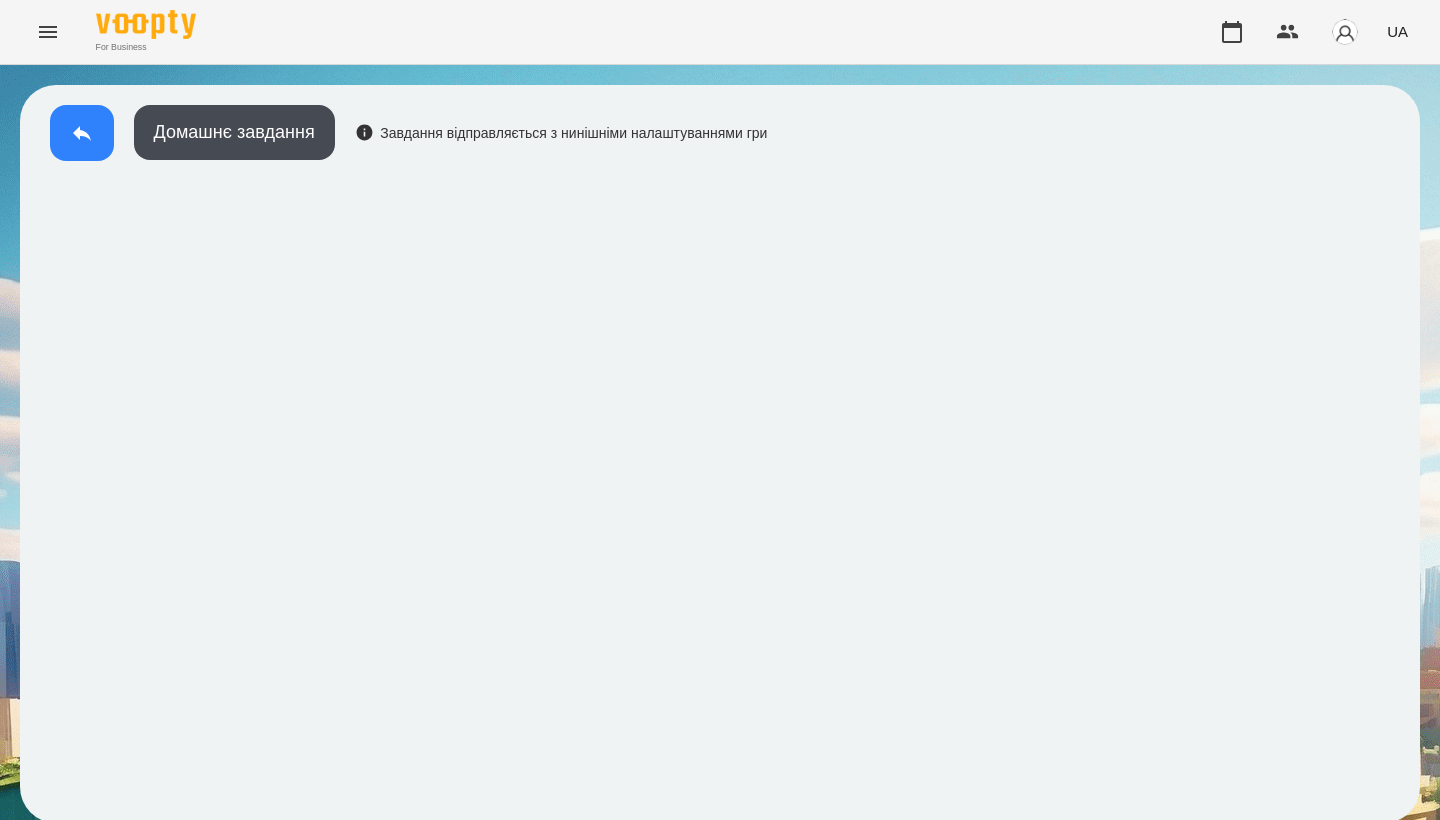 click 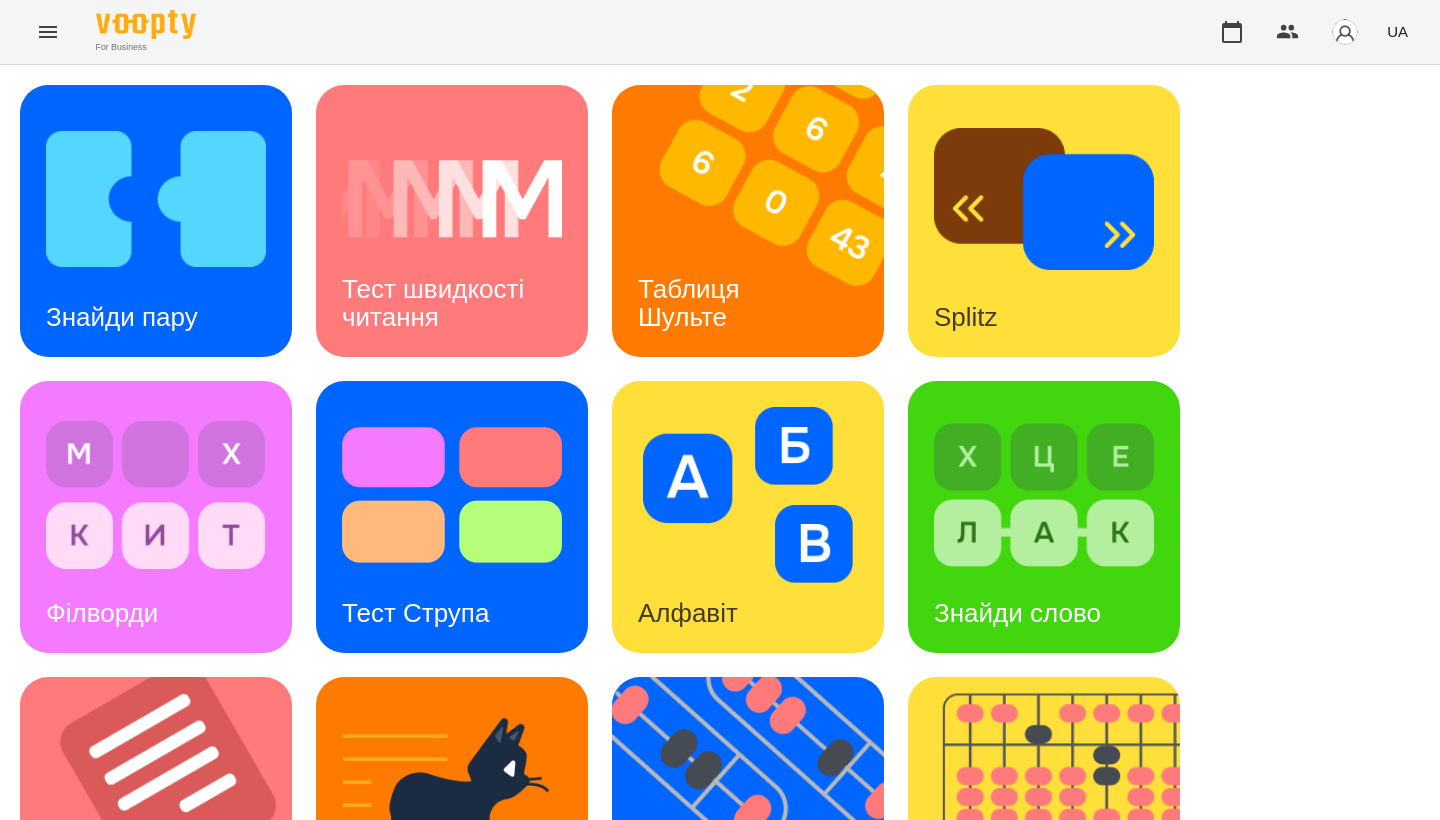 click on "Знайди пару Тест швидкості читання Таблиця
Шульте Splitz Філворди Тест Струпа Алфавіт Знайди слово Тексти Кіберкішка Флешкарти Абакус Знайди
Кіберкішку Мнемотехніка Ментальний
рахунок Стовпці Ділення множення" at bounding box center [720, 813] 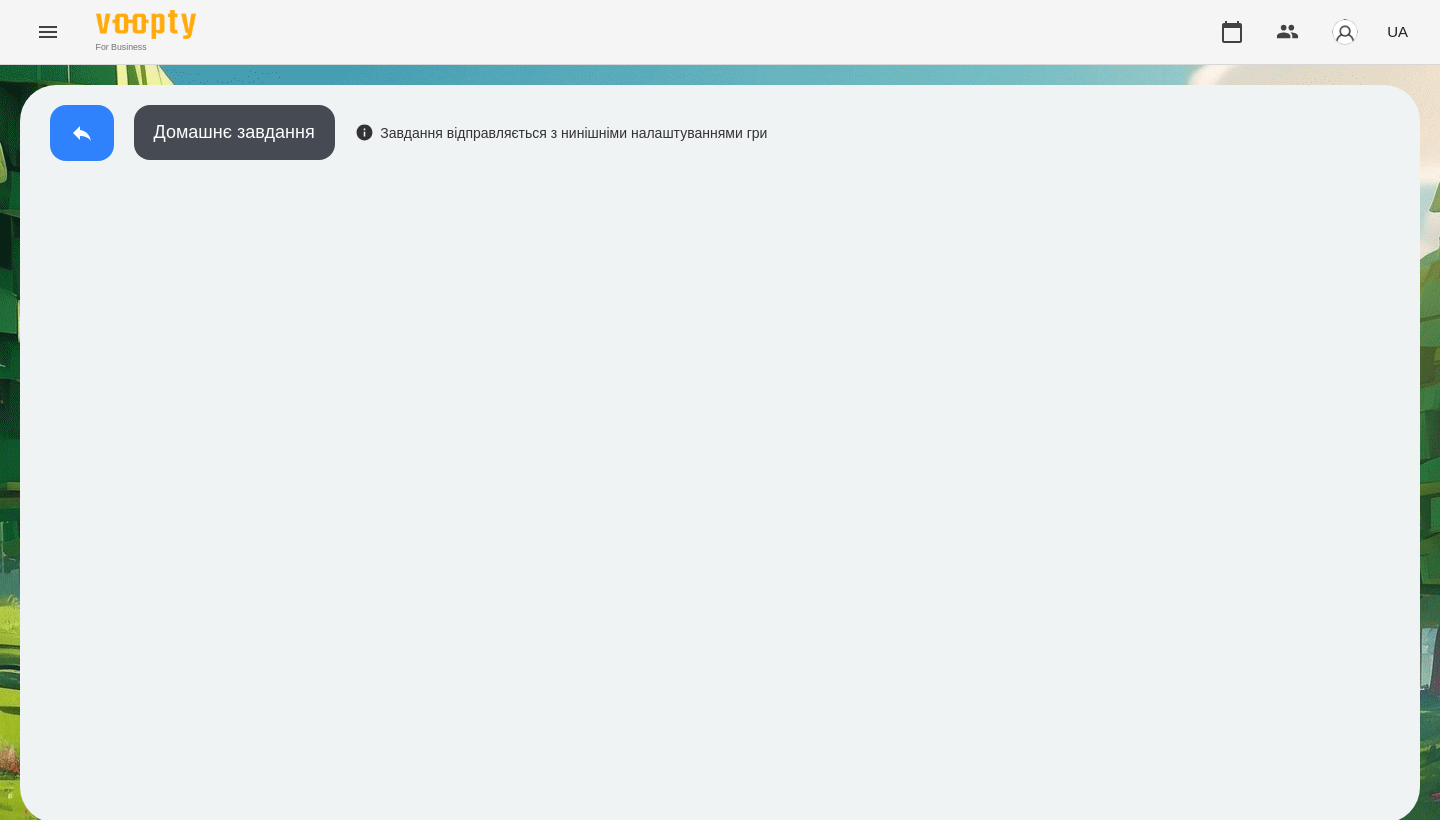 click 